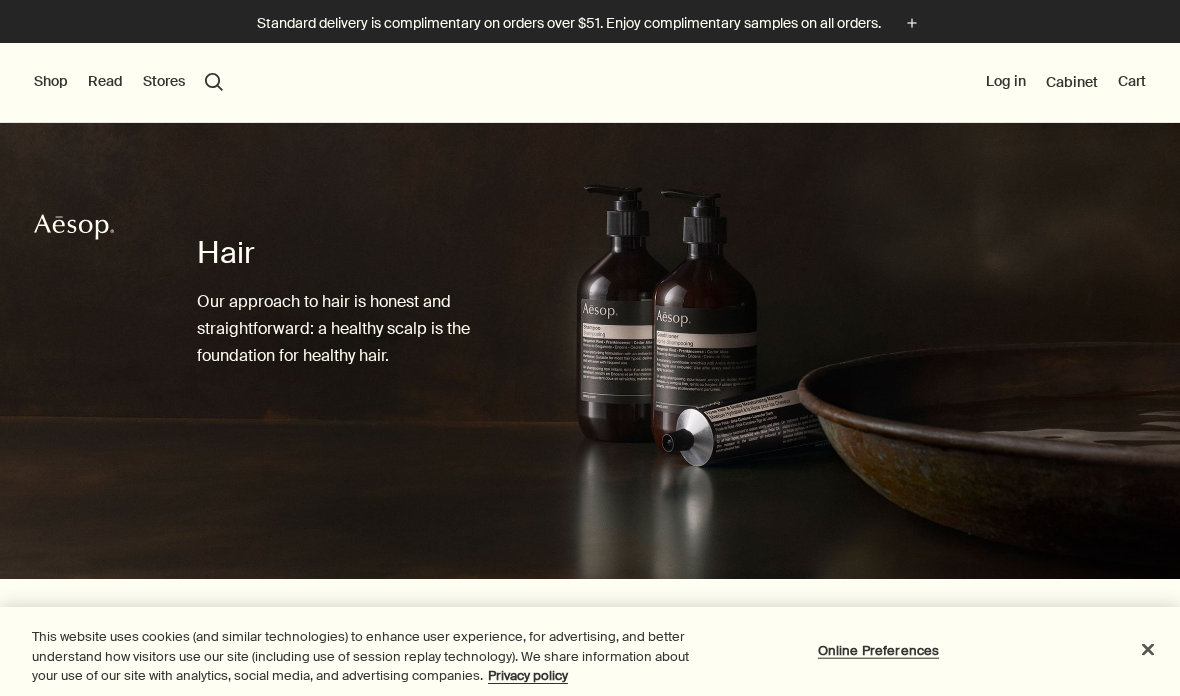 scroll, scrollTop: 0, scrollLeft: 0, axis: both 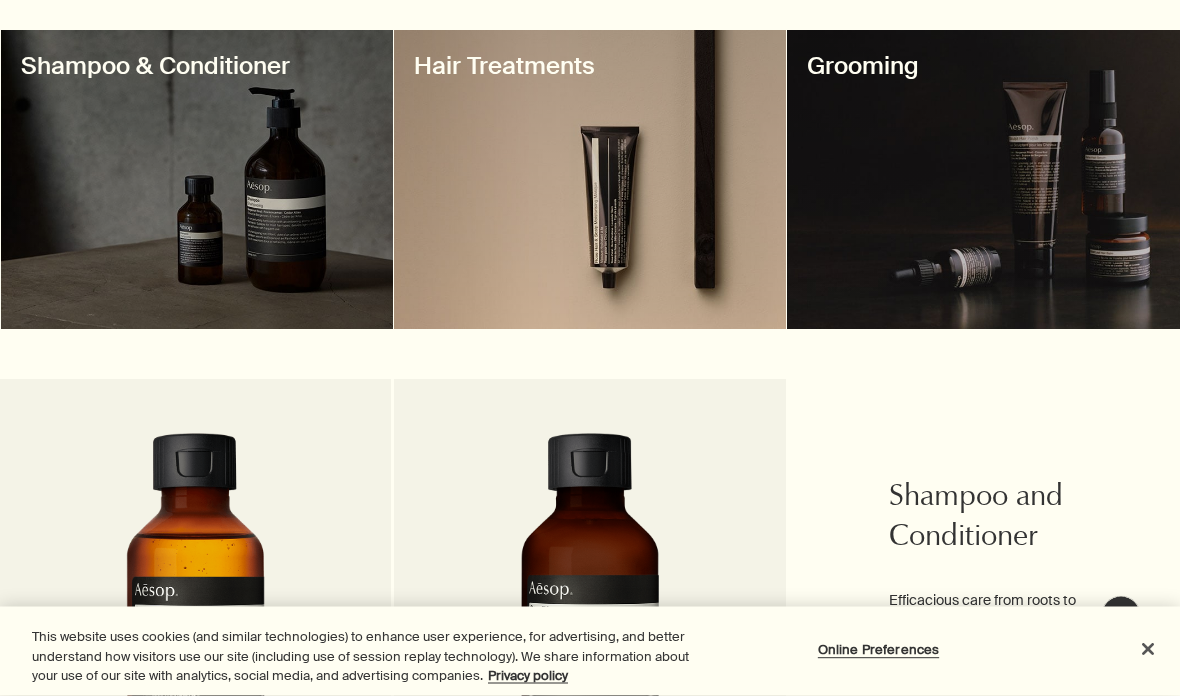 click at bounding box center [590, 180] 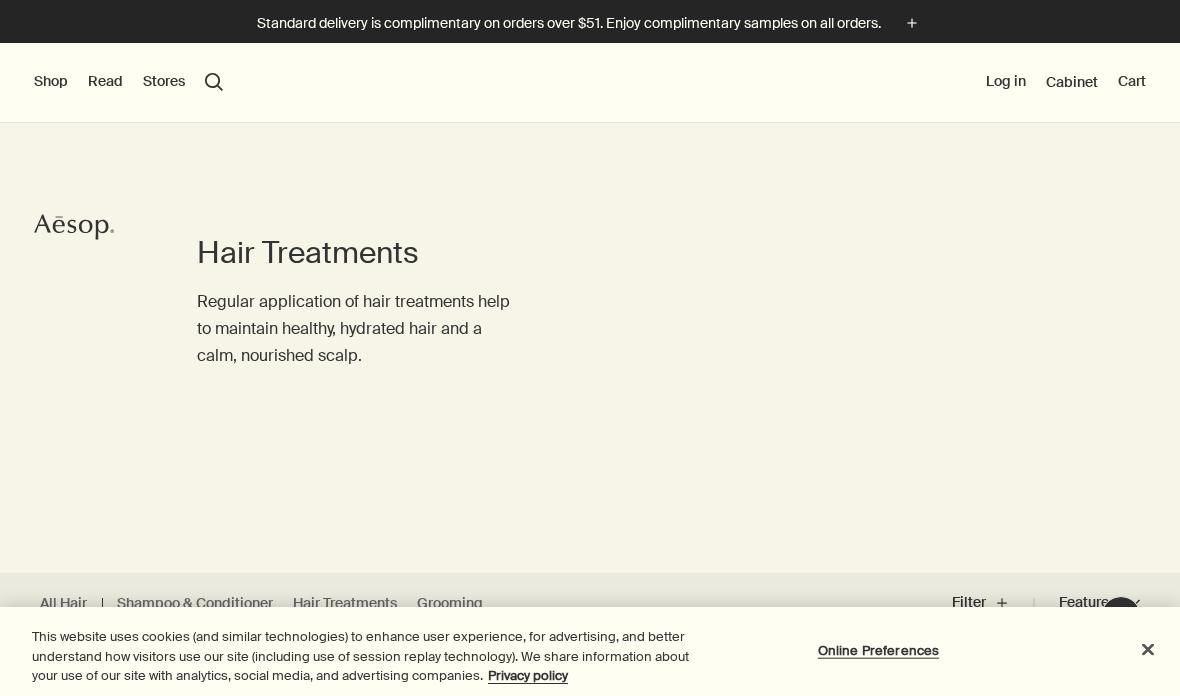 scroll, scrollTop: 0, scrollLeft: 0, axis: both 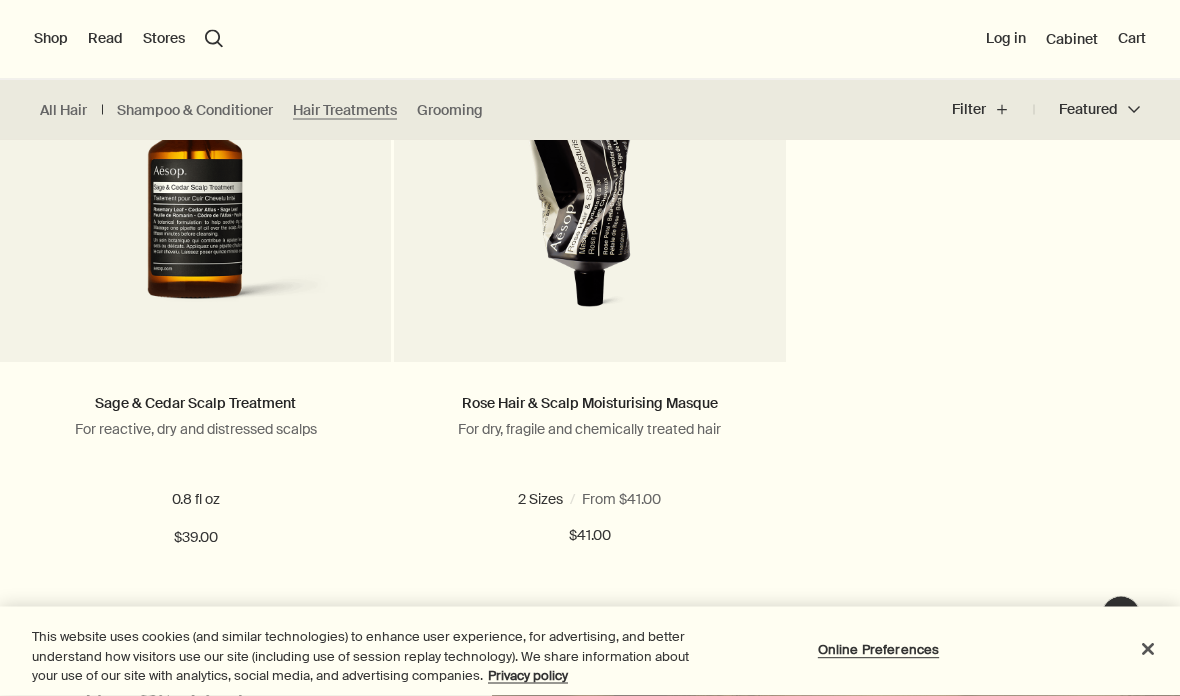 click on "Grooming" at bounding box center [450, 110] 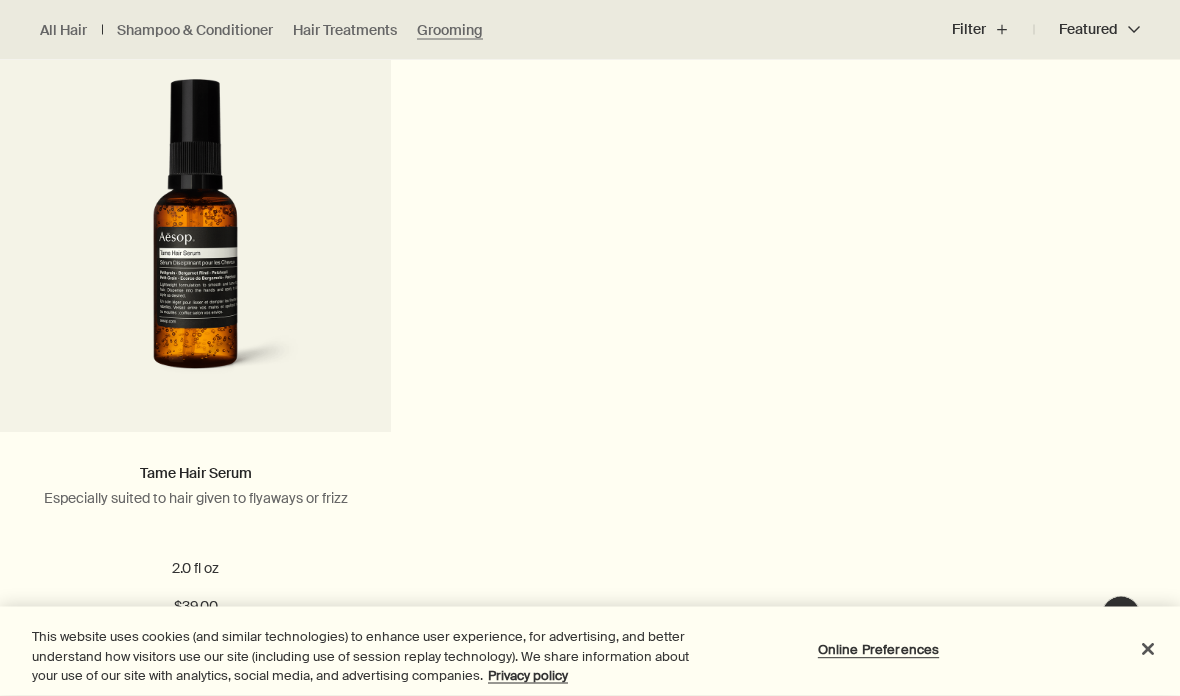 scroll, scrollTop: 1375, scrollLeft: 0, axis: vertical 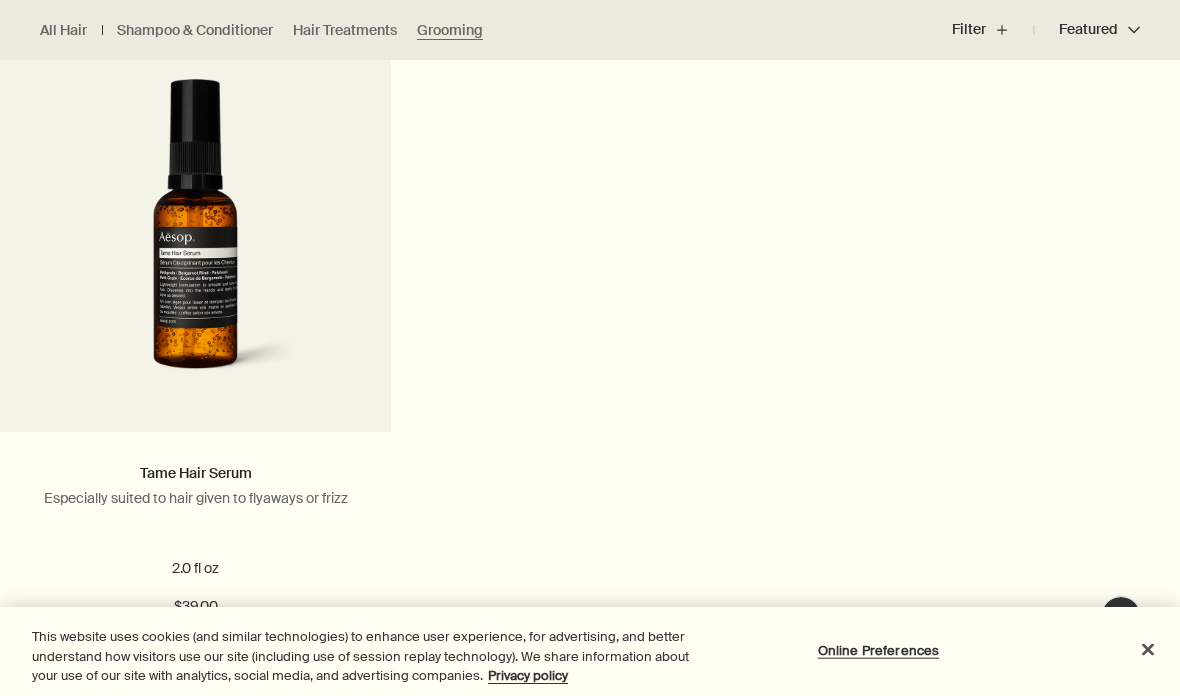 click on "Shampoo & Conditioner" at bounding box center [195, 30] 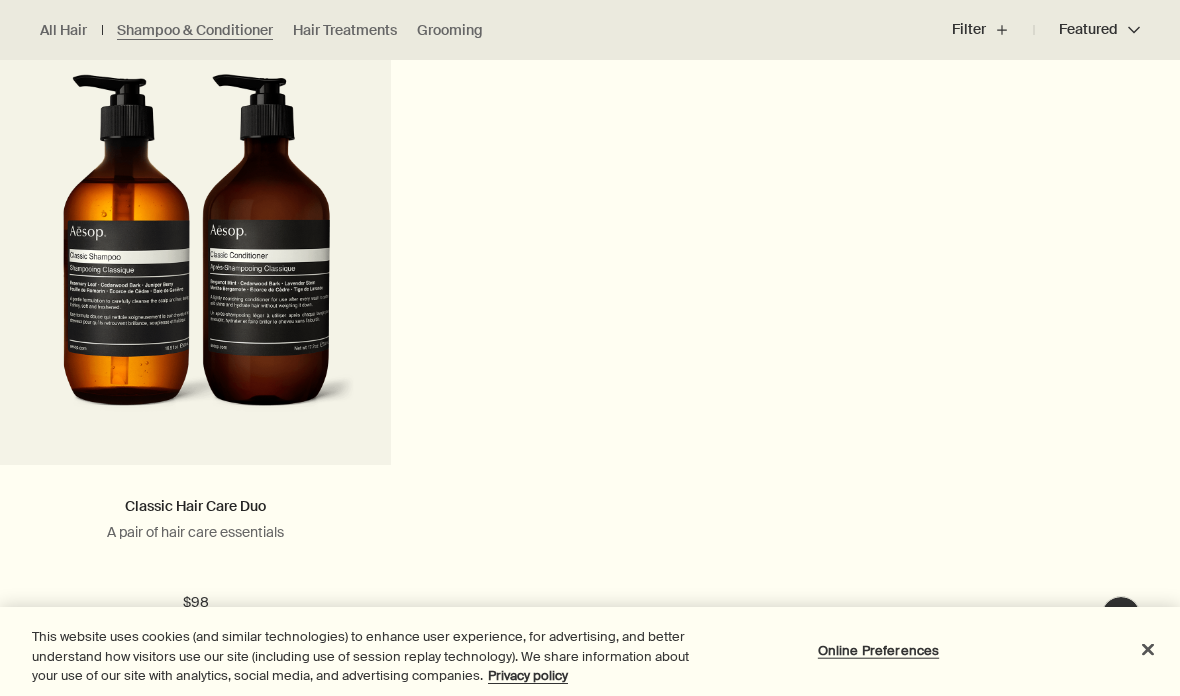 scroll, scrollTop: 2066, scrollLeft: 0, axis: vertical 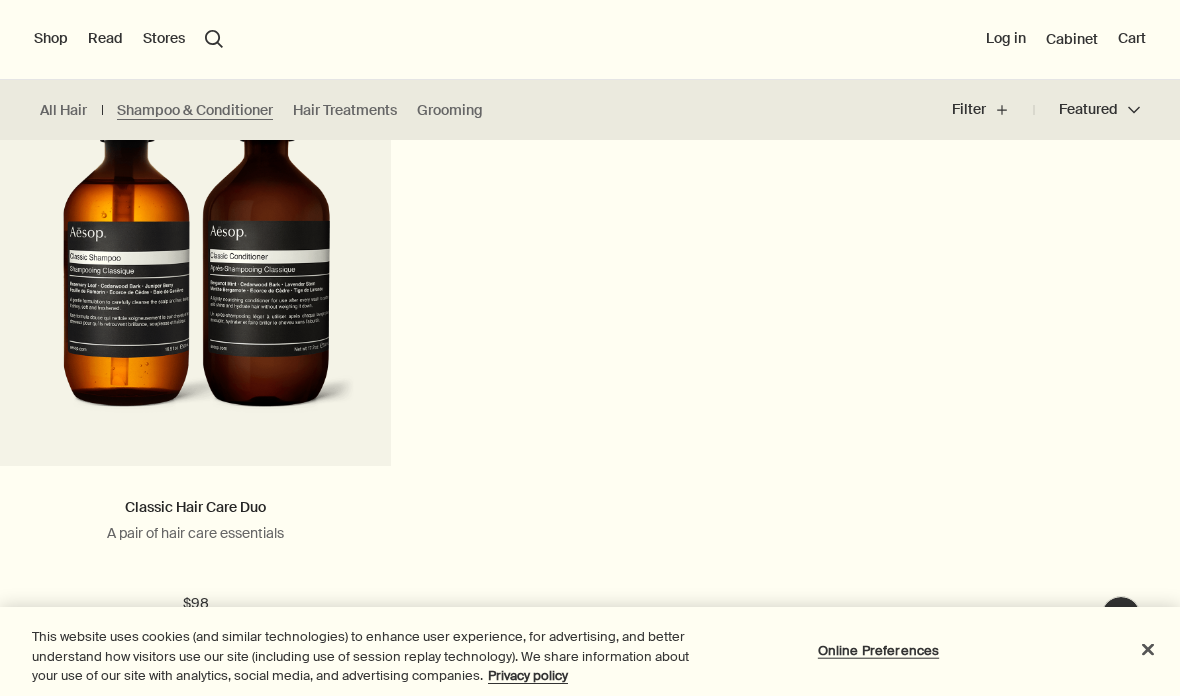 click on "All Hair" at bounding box center [63, 110] 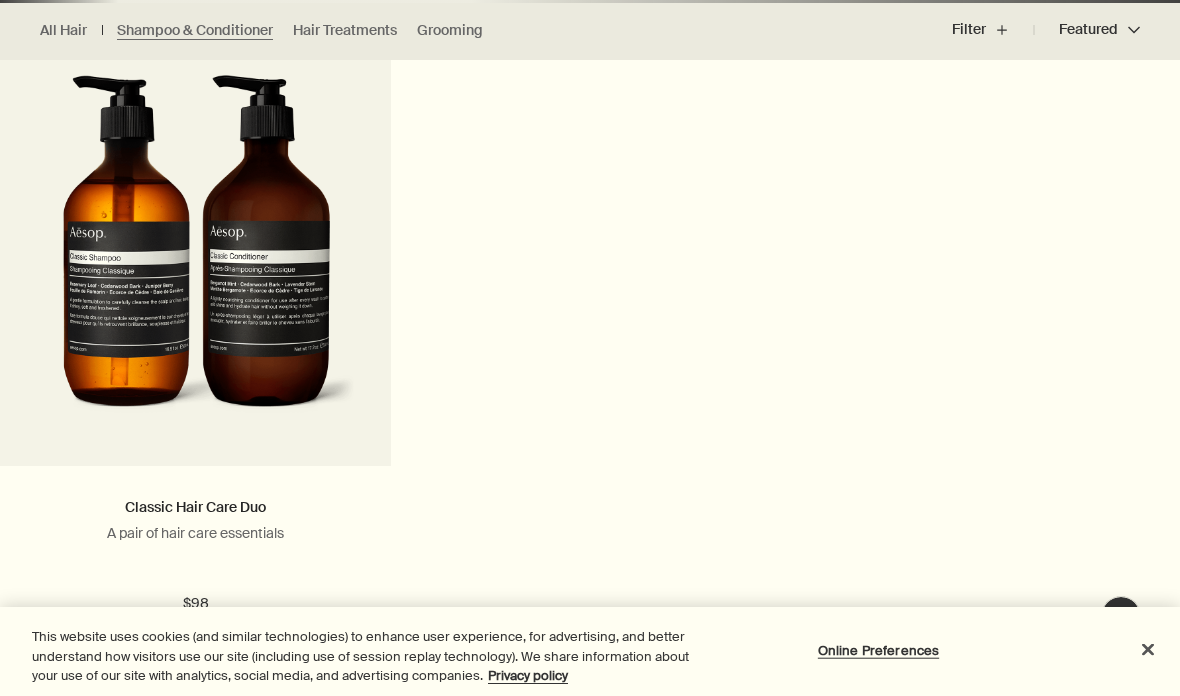 scroll, scrollTop: 990, scrollLeft: 0, axis: vertical 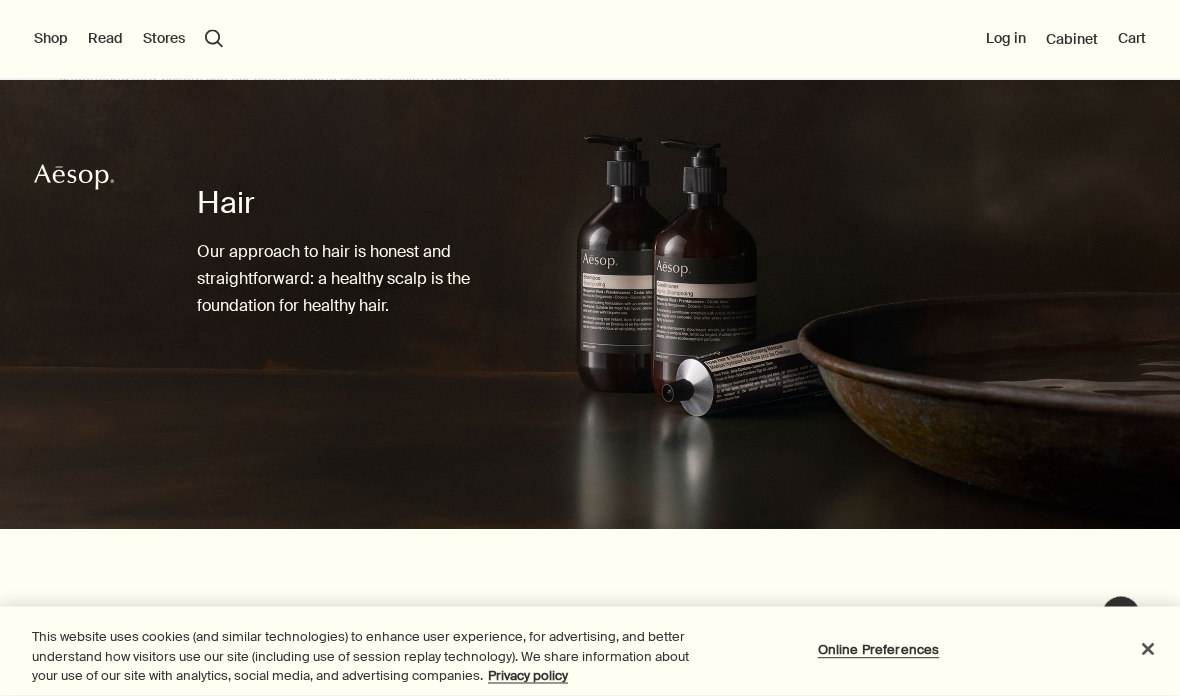 click on "Shop" at bounding box center (51, 39) 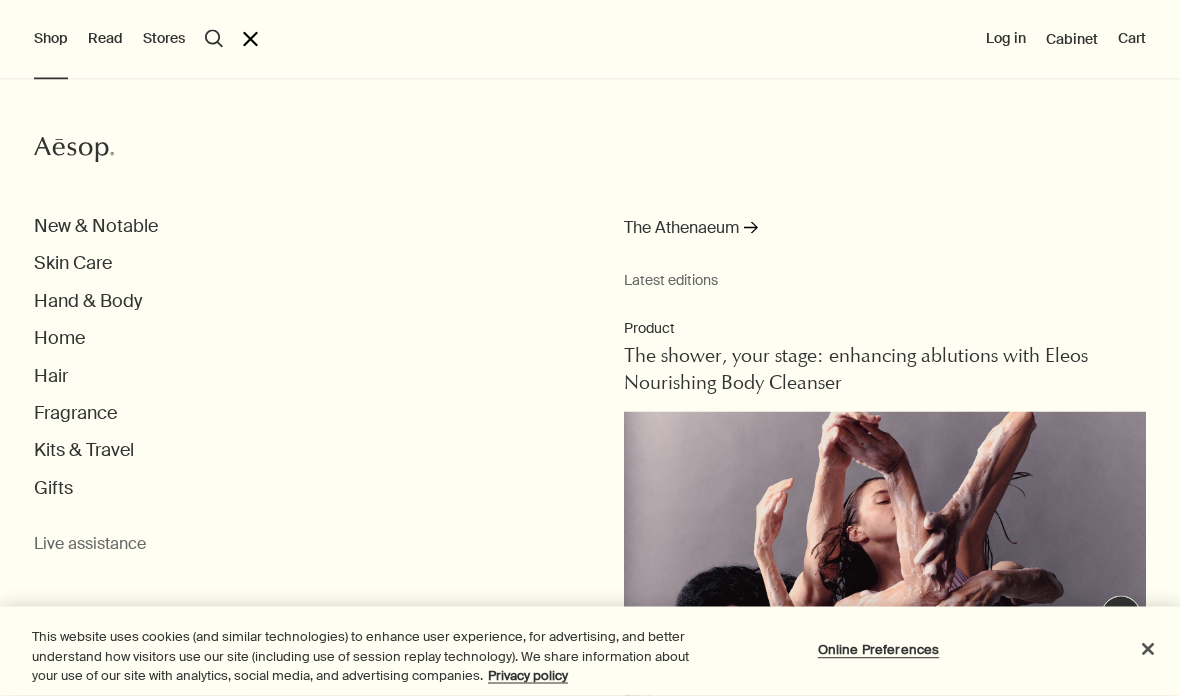 scroll, scrollTop: 50, scrollLeft: 0, axis: vertical 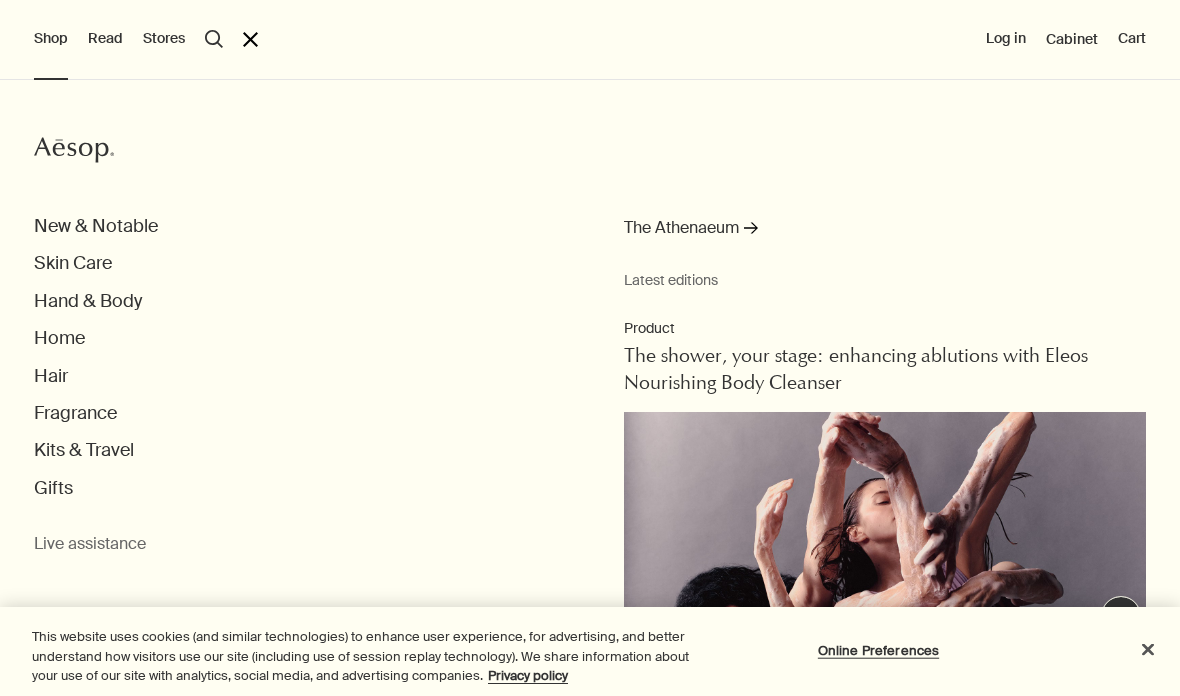 click on "Skin Care" at bounding box center [73, 263] 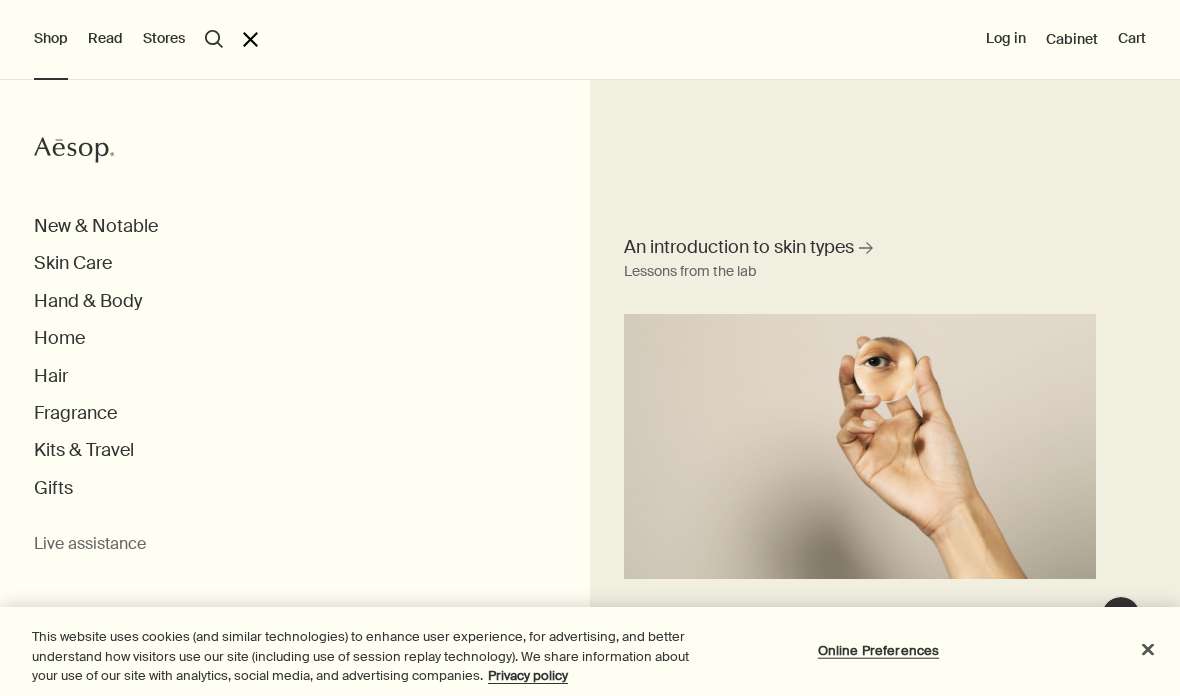 click on "Skin Care" at bounding box center (73, 263) 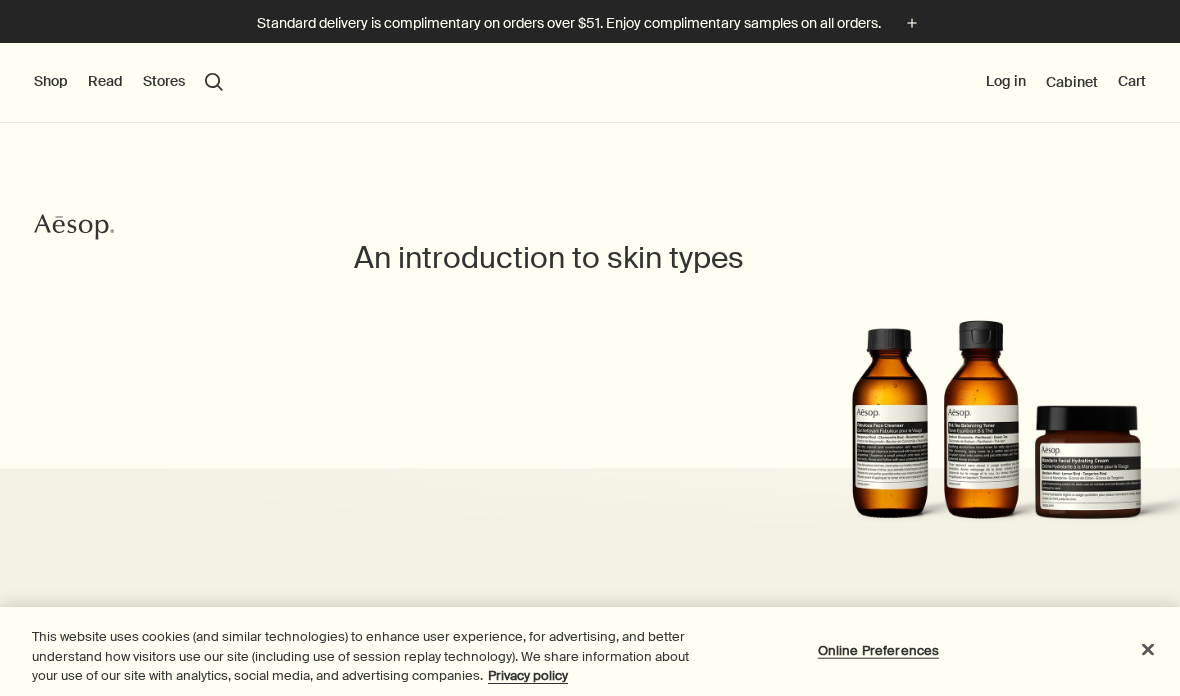 scroll, scrollTop: 0, scrollLeft: 0, axis: both 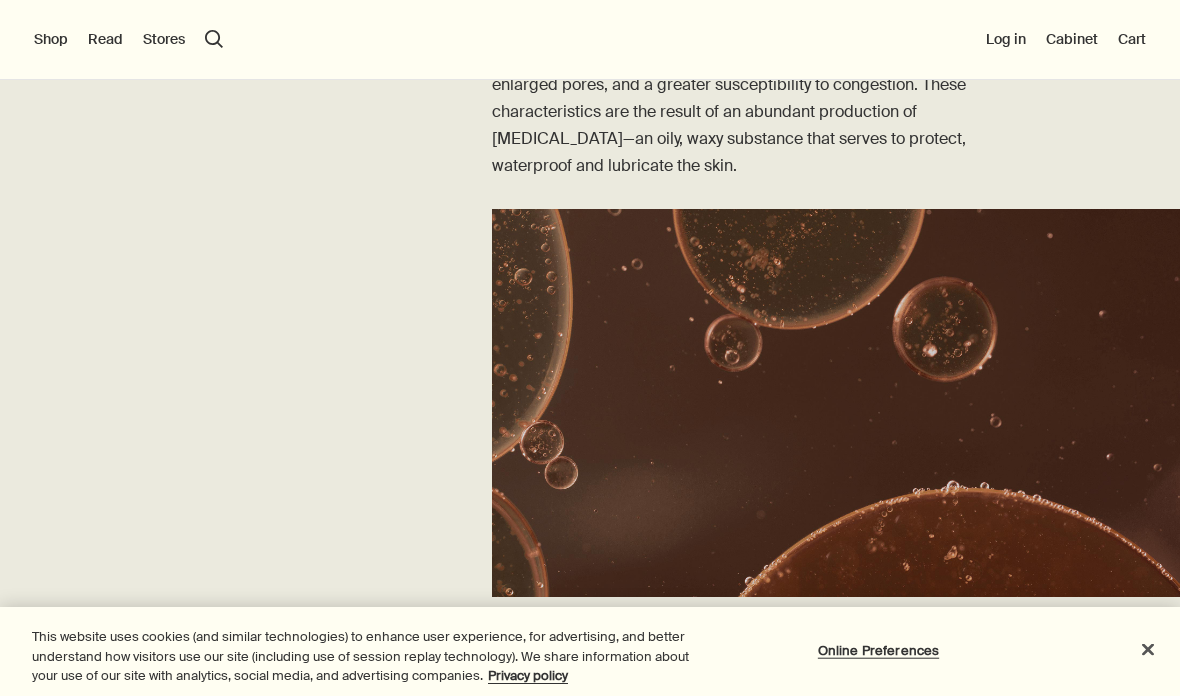 click on "Shop" at bounding box center (51, 39) 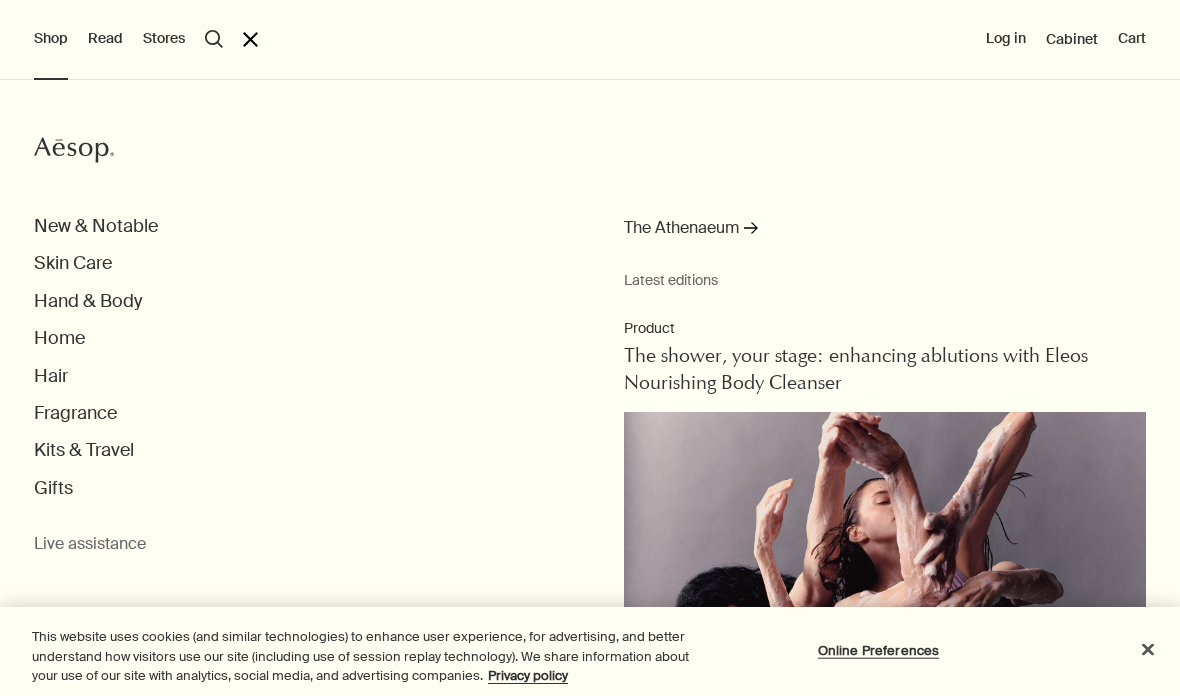 click on "Hand & Body" at bounding box center (88, 301) 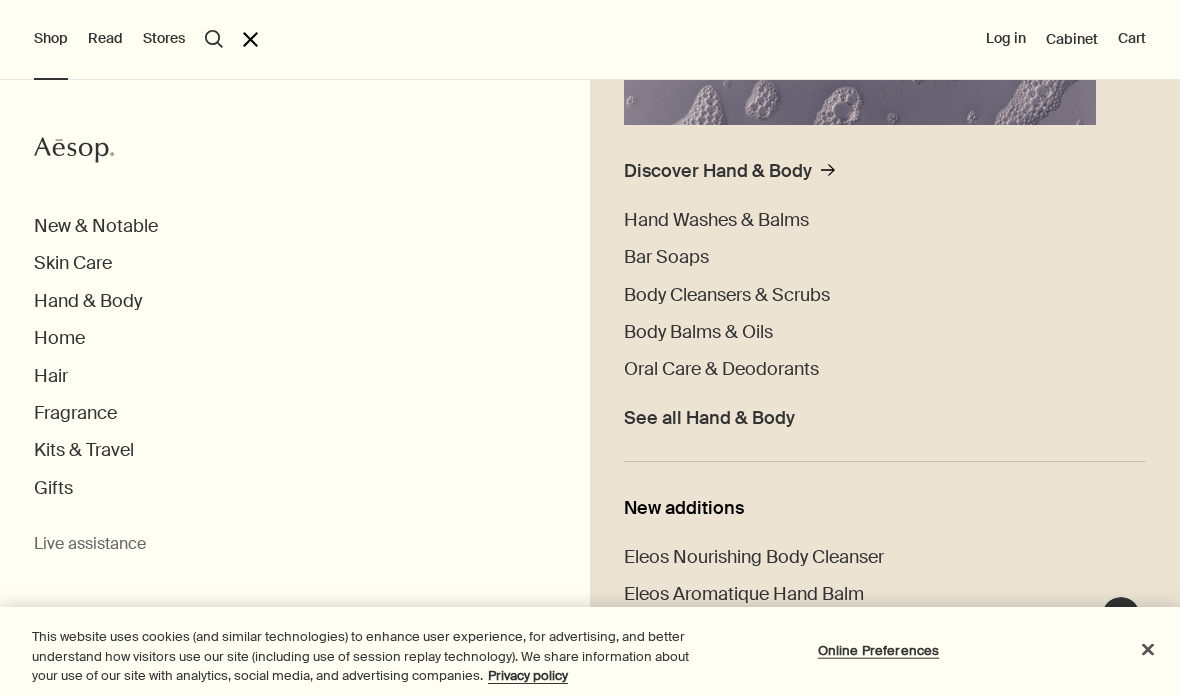 scroll, scrollTop: 453, scrollLeft: 0, axis: vertical 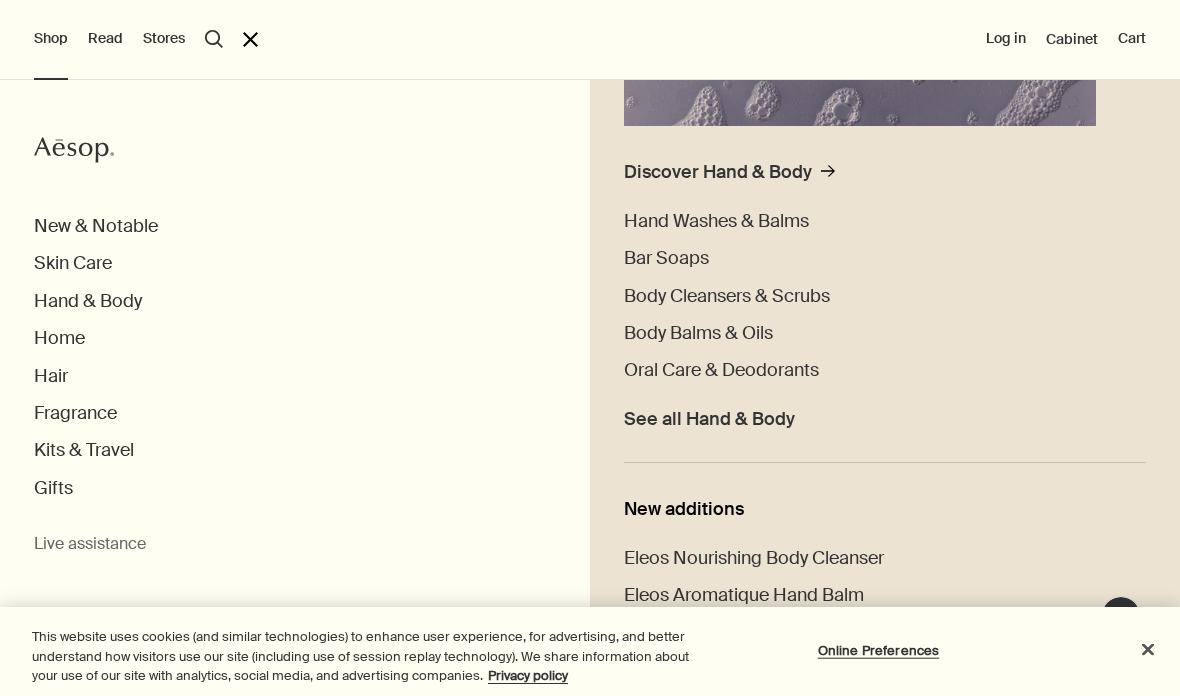 click on "Discover Hand & Body" at bounding box center [718, 172] 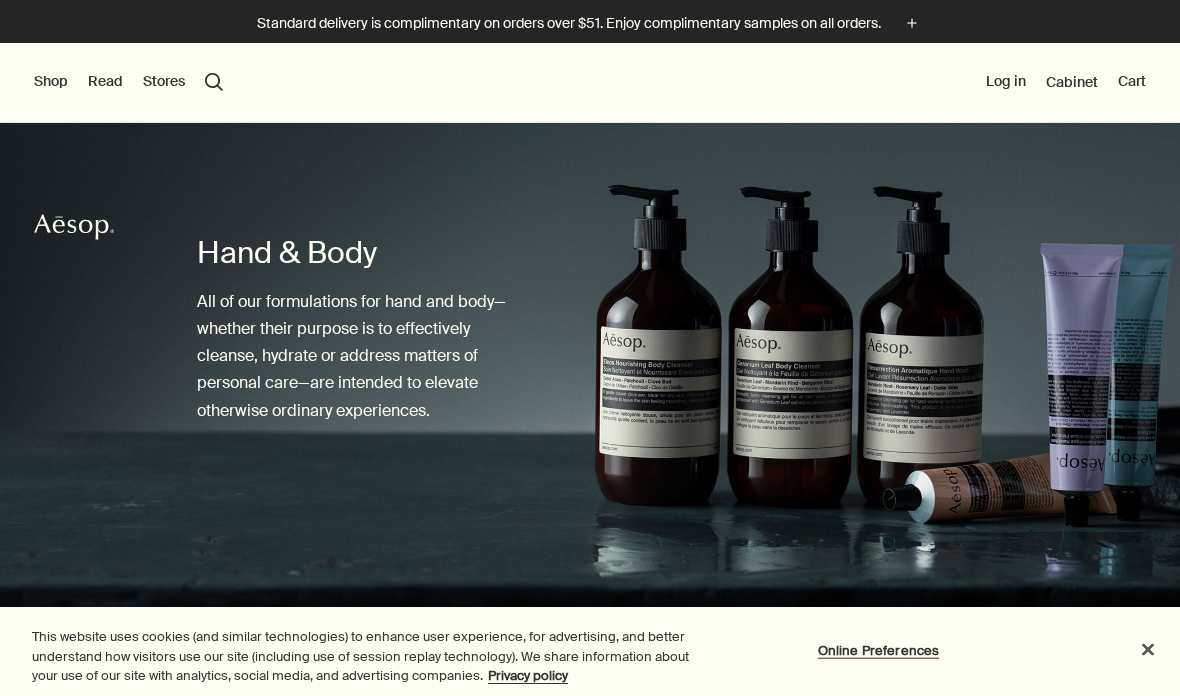 scroll, scrollTop: 0, scrollLeft: 0, axis: both 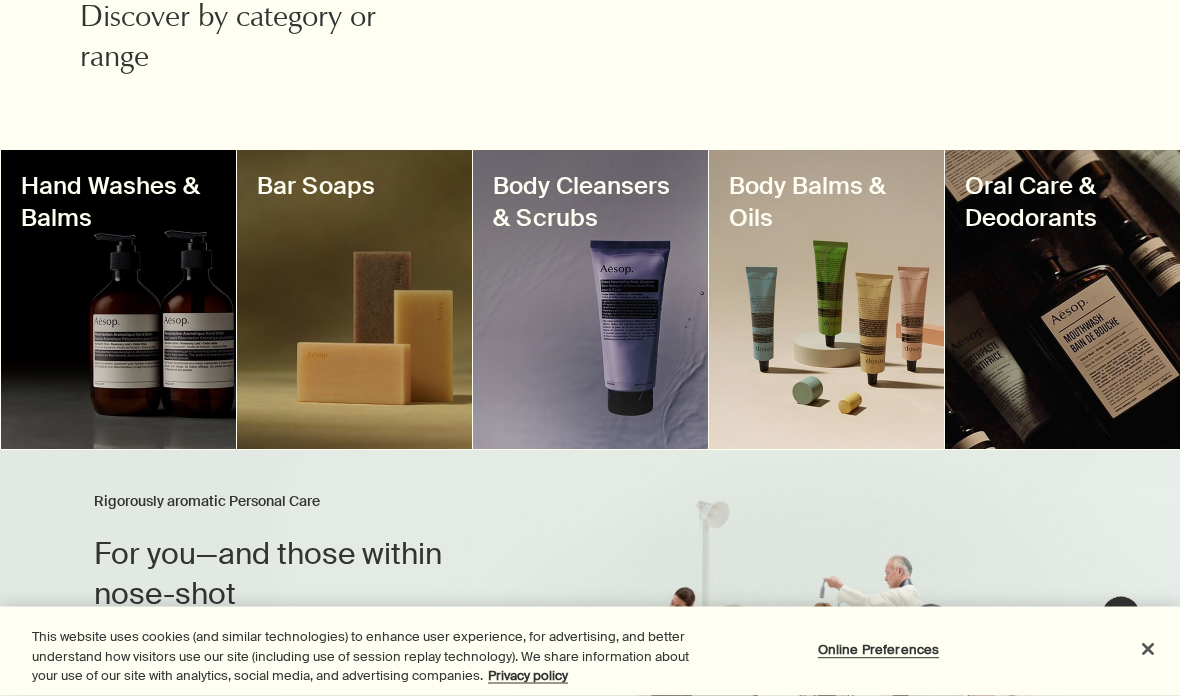 click at bounding box center (1062, 300) 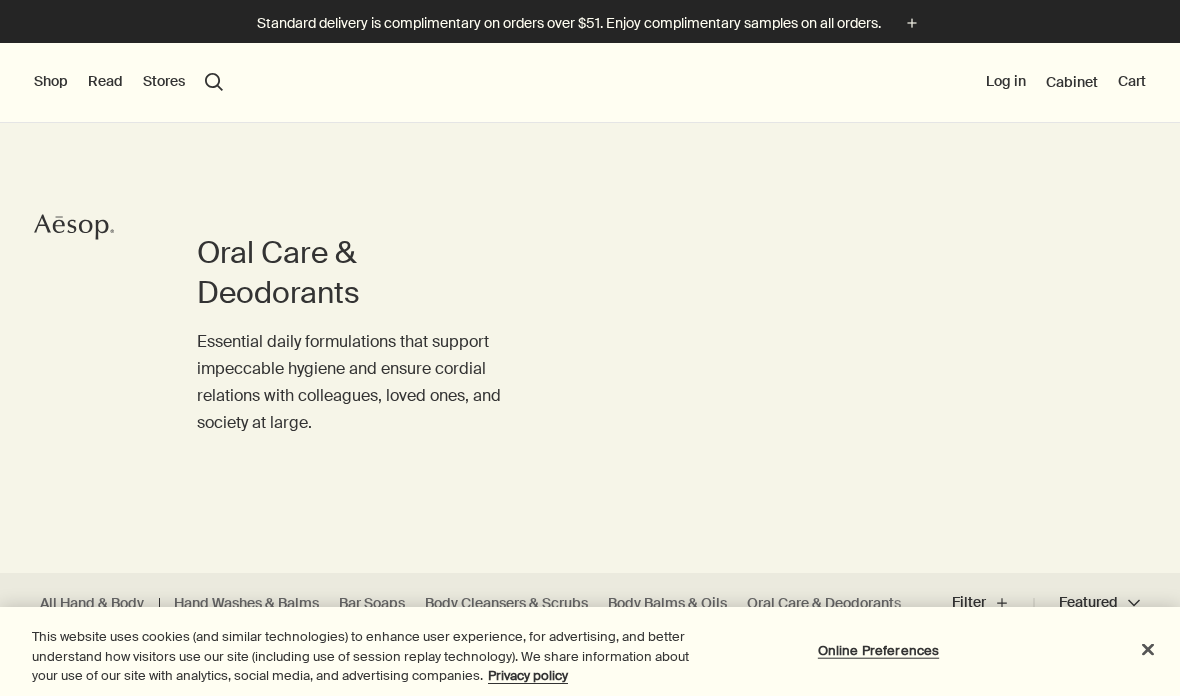scroll, scrollTop: 0, scrollLeft: 0, axis: both 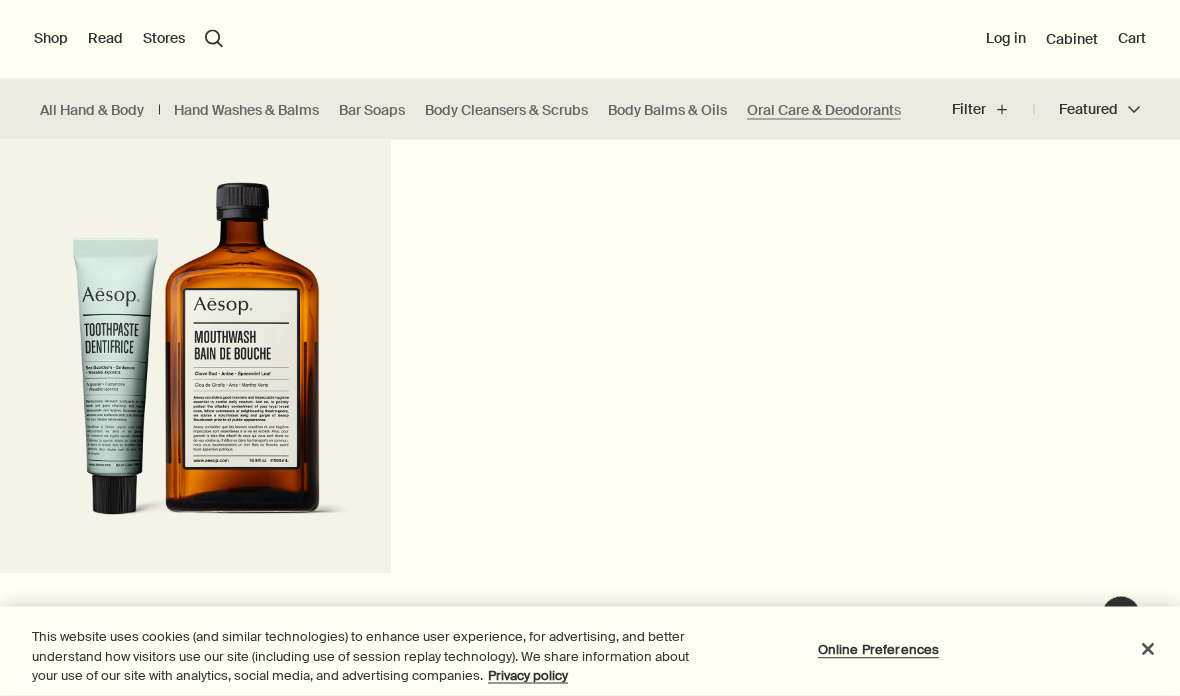 click on "Shop" at bounding box center (51, 39) 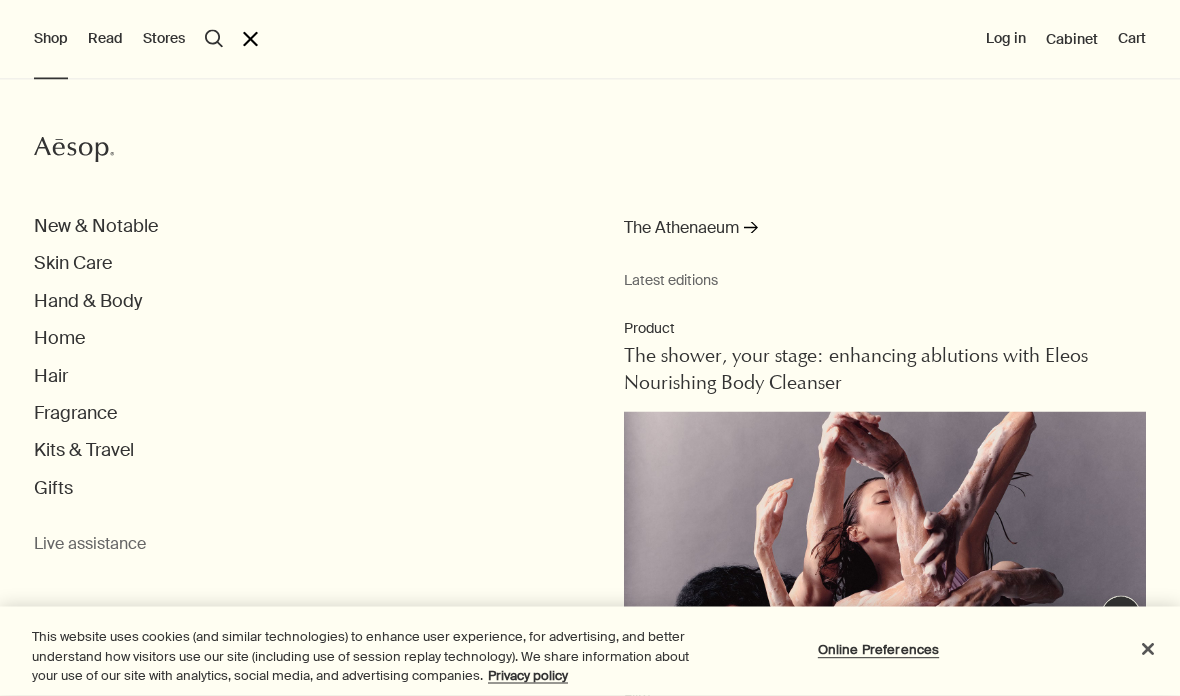 scroll, scrollTop: 1959, scrollLeft: 0, axis: vertical 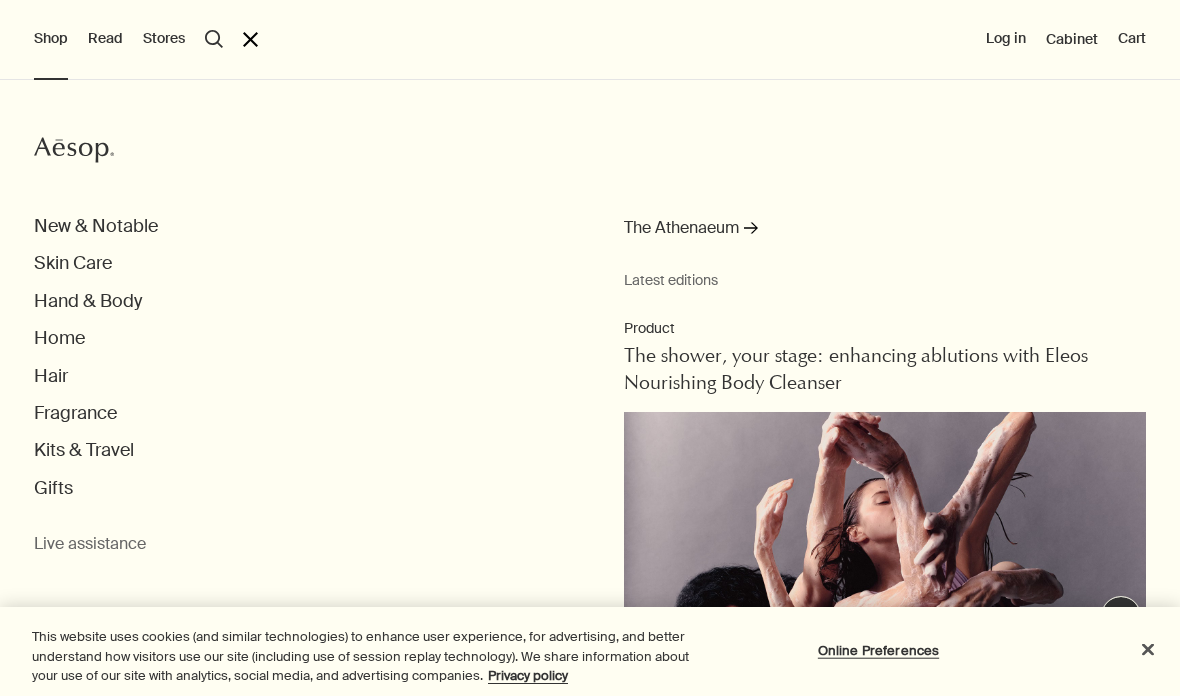 click on "Hand & Body" at bounding box center (88, 301) 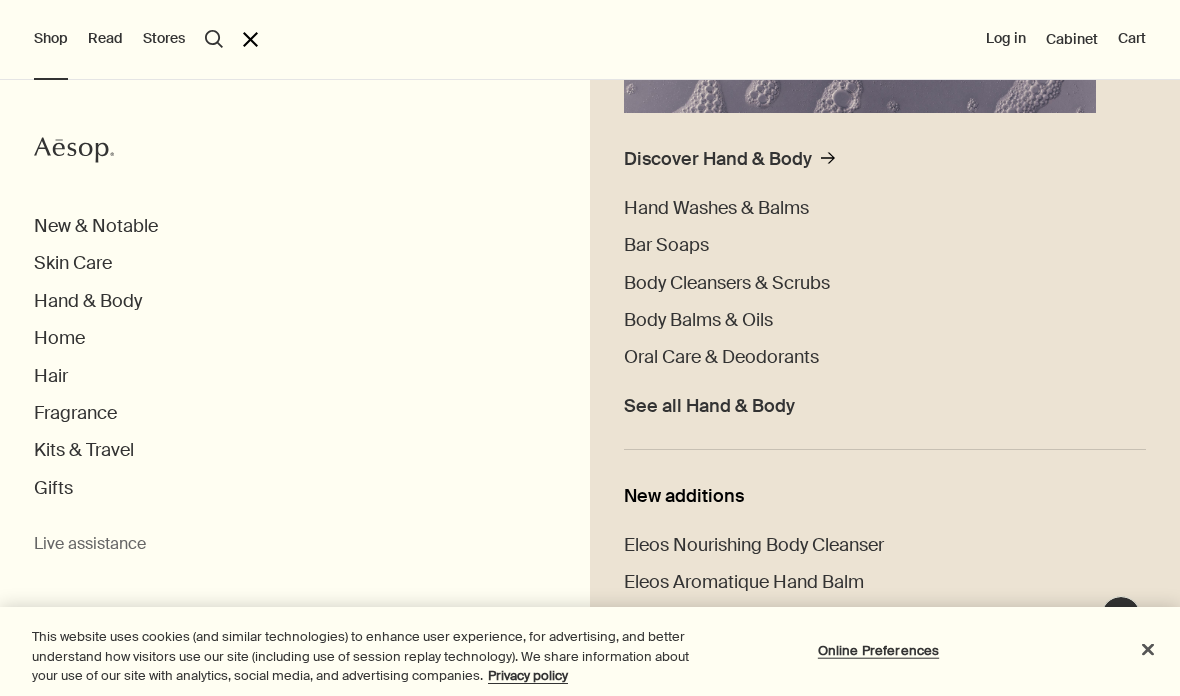 scroll, scrollTop: 0, scrollLeft: 0, axis: both 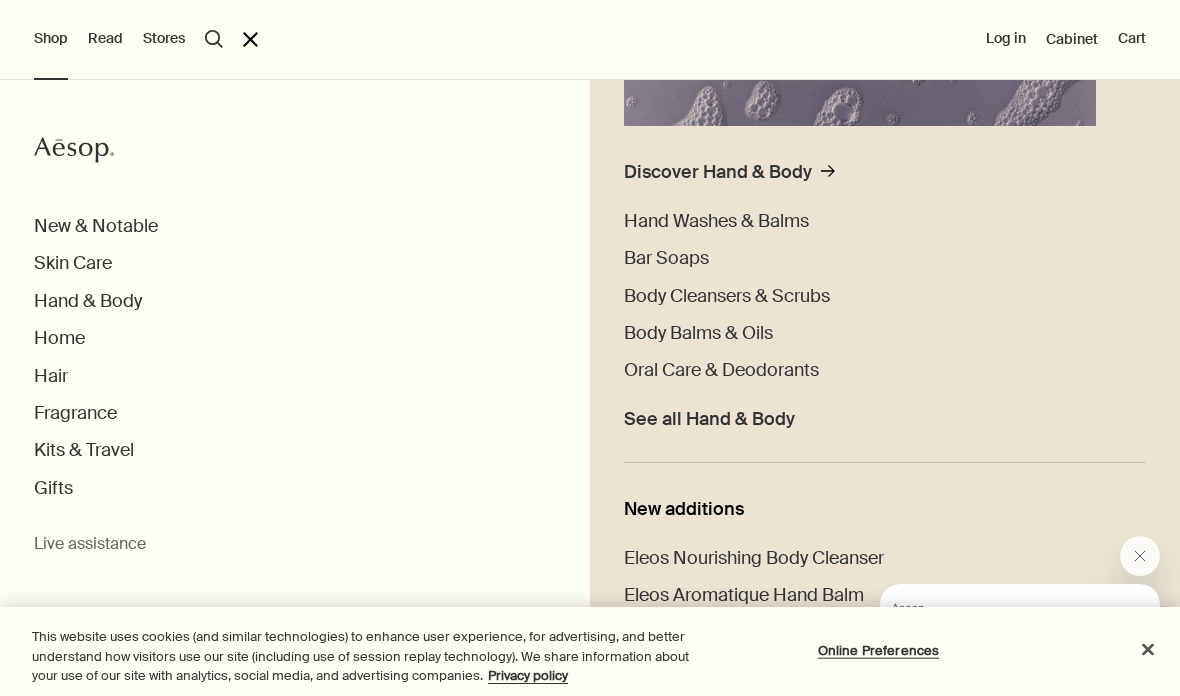 click on "Body Balms & Oils" at bounding box center (698, 333) 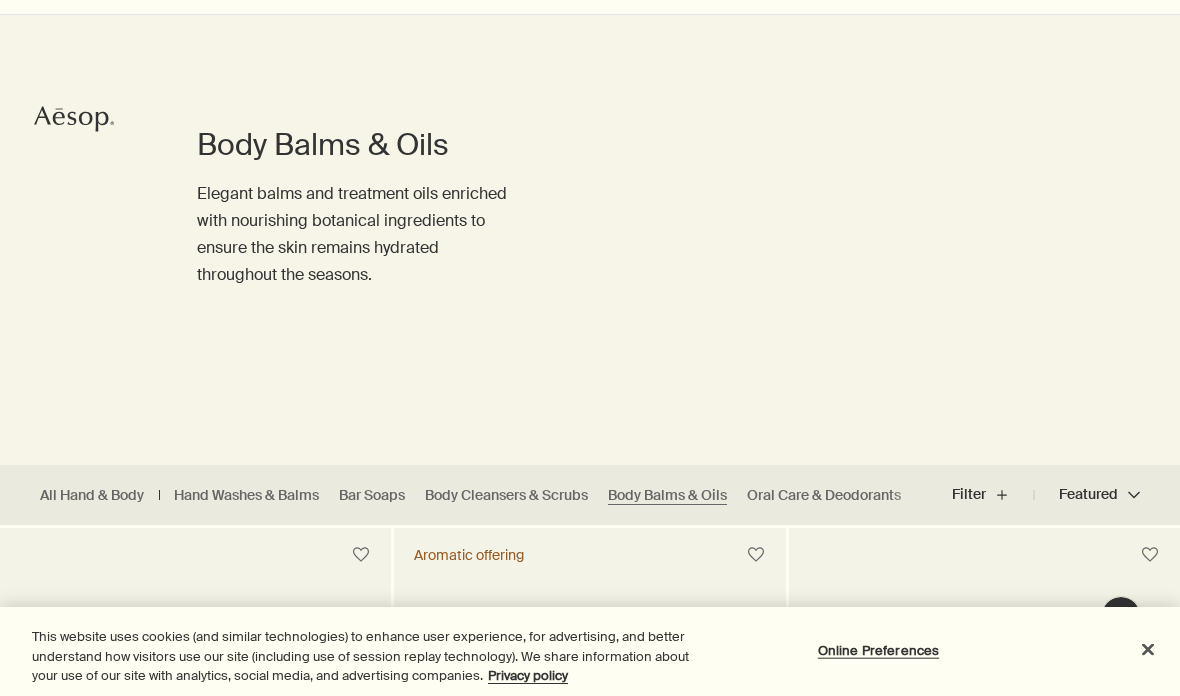scroll, scrollTop: 0, scrollLeft: 0, axis: both 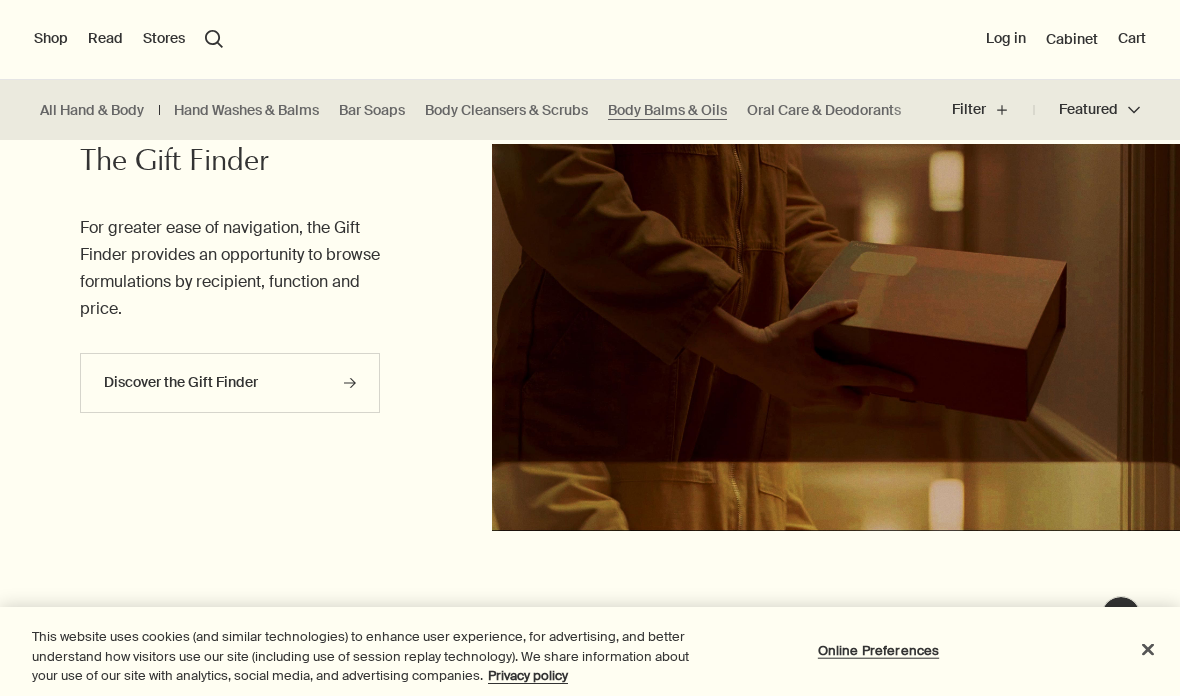 click on "Shop" at bounding box center [51, 39] 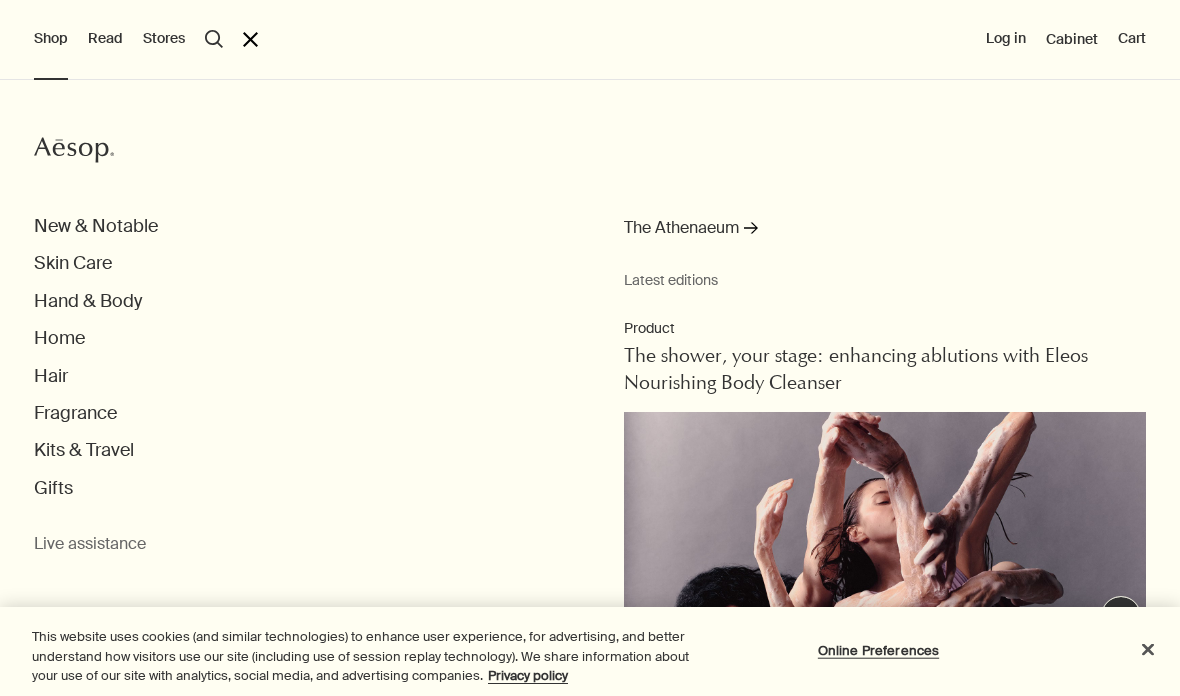 click on "New & Notable" at bounding box center [96, 226] 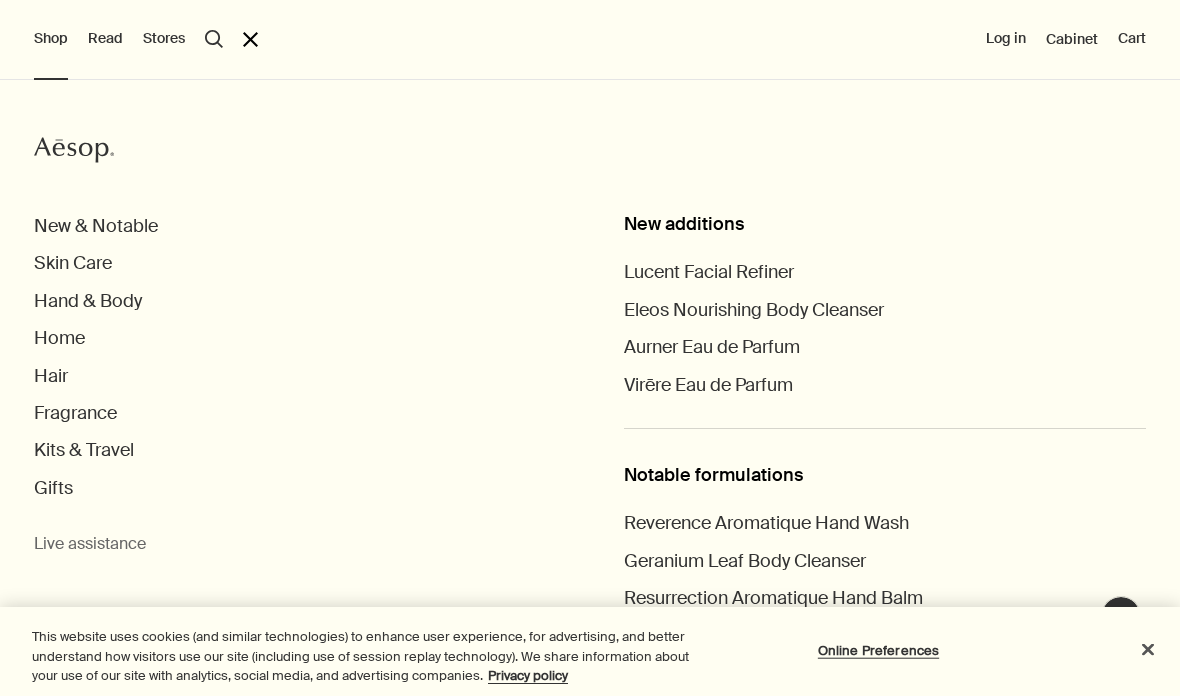 scroll, scrollTop: 1, scrollLeft: 0, axis: vertical 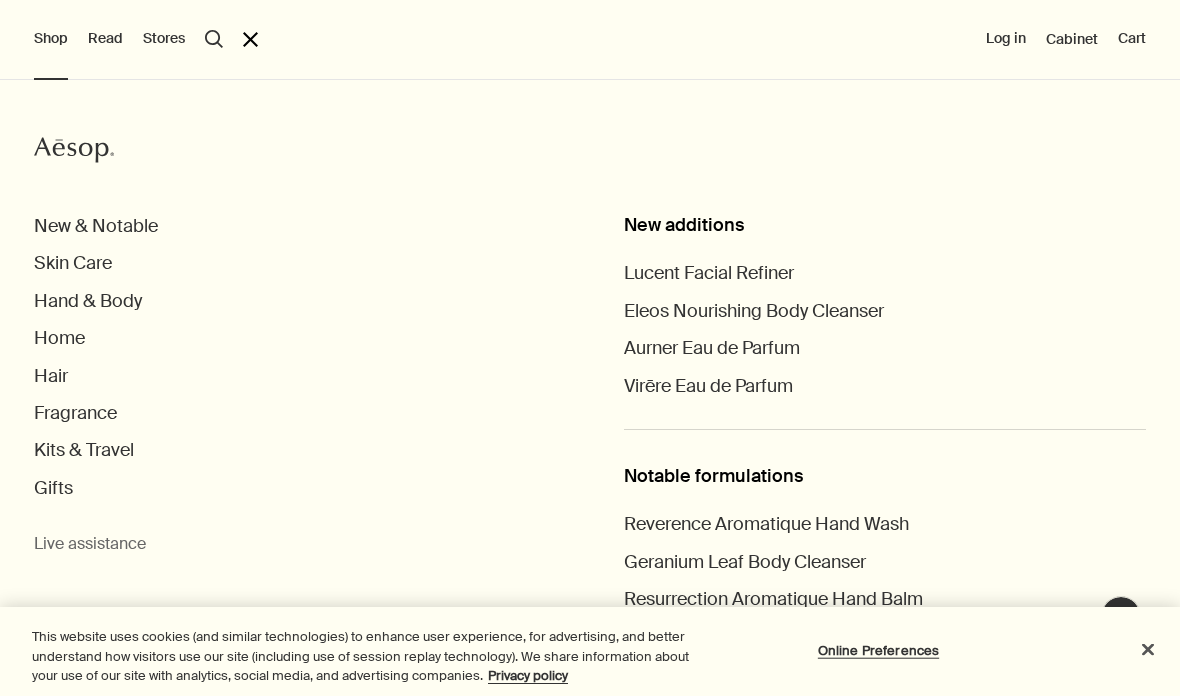 click on "Aesop New & Notable New additions Lucent Facial Refiner Eleos Nourishing Body Cleanser Aurner Eau de Parfum Virēre Eau de Parfum Notable formulations Reverence Aromatique Hand Wash Geranium Leaf Body Cleanser Resurrection Aromatique Hand Balm Immaculate Facial Tonic Skin Care Hand & Body Home Hair Fragrance Kits & Travel Gifts Live assistance" at bounding box center (590, 388) 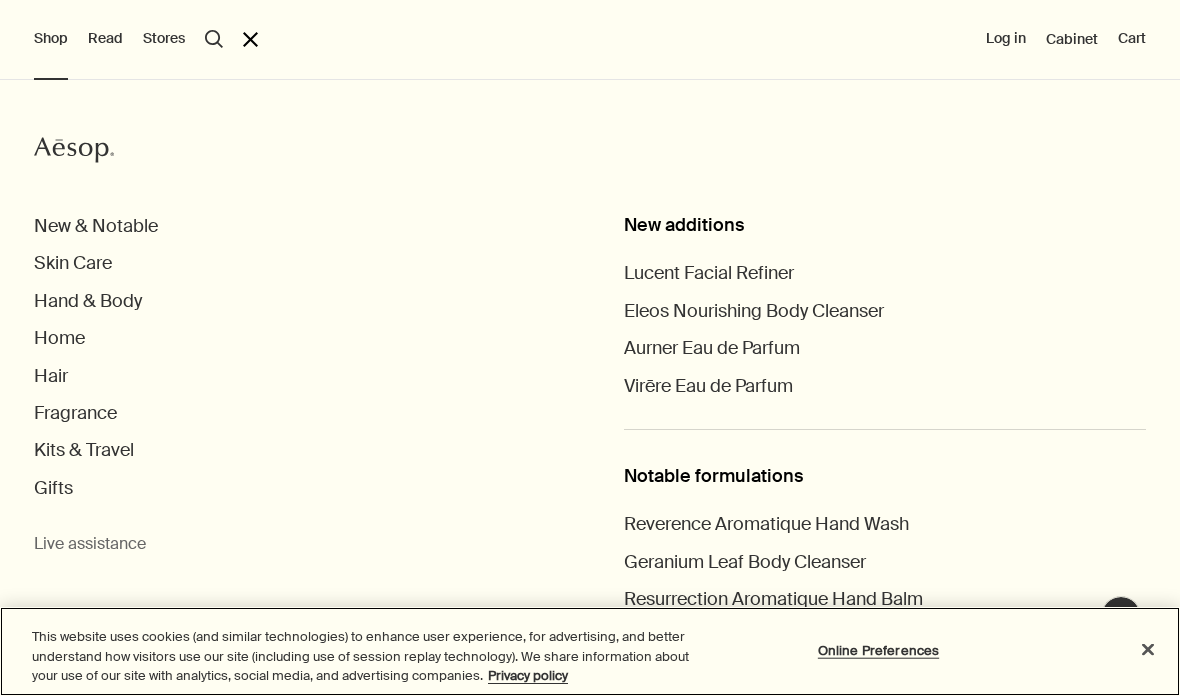 click at bounding box center [1148, 649] 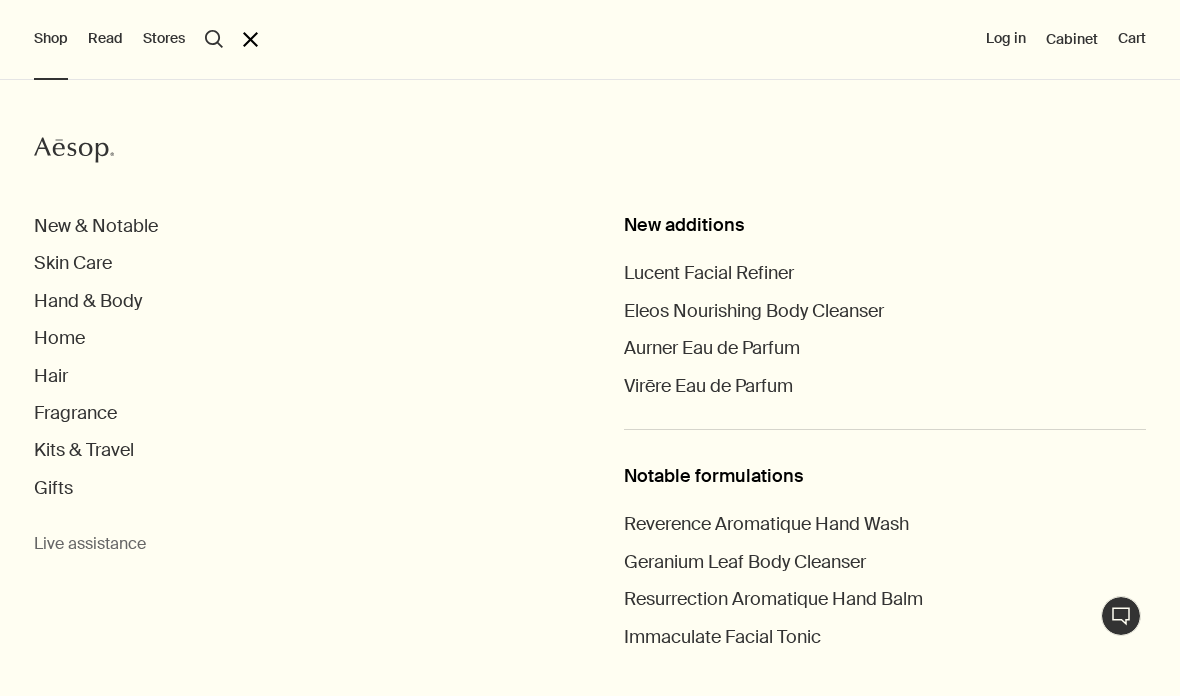 click on "Hand & Body" at bounding box center (88, 301) 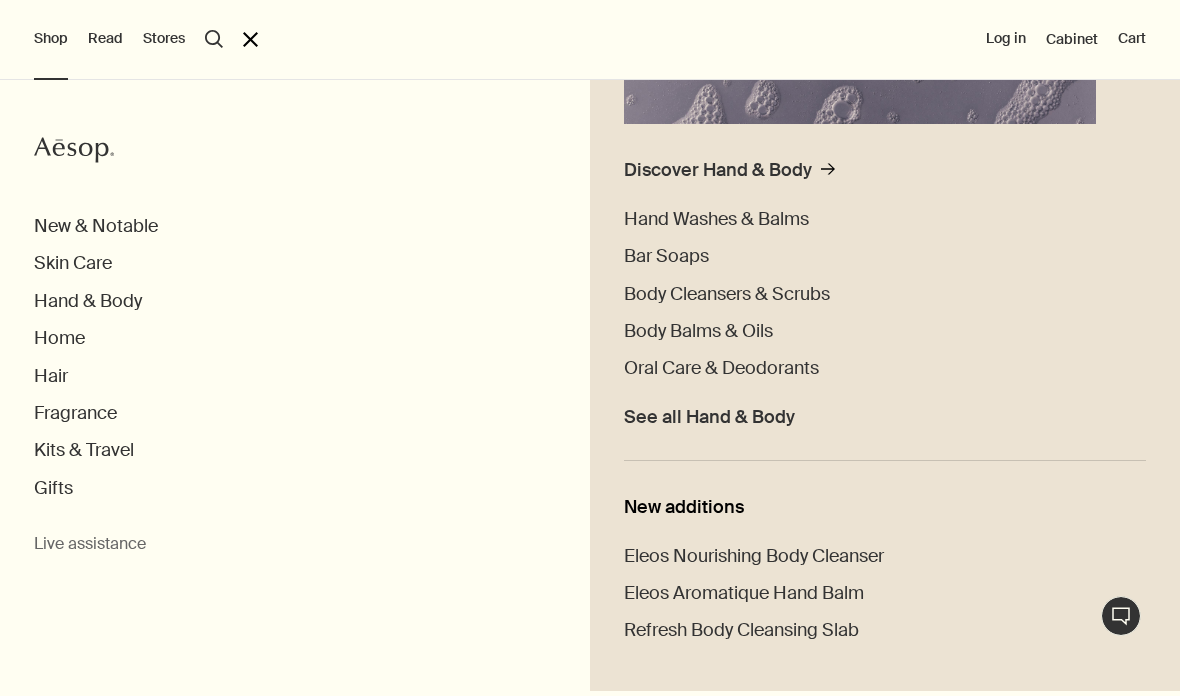 scroll, scrollTop: 453, scrollLeft: 0, axis: vertical 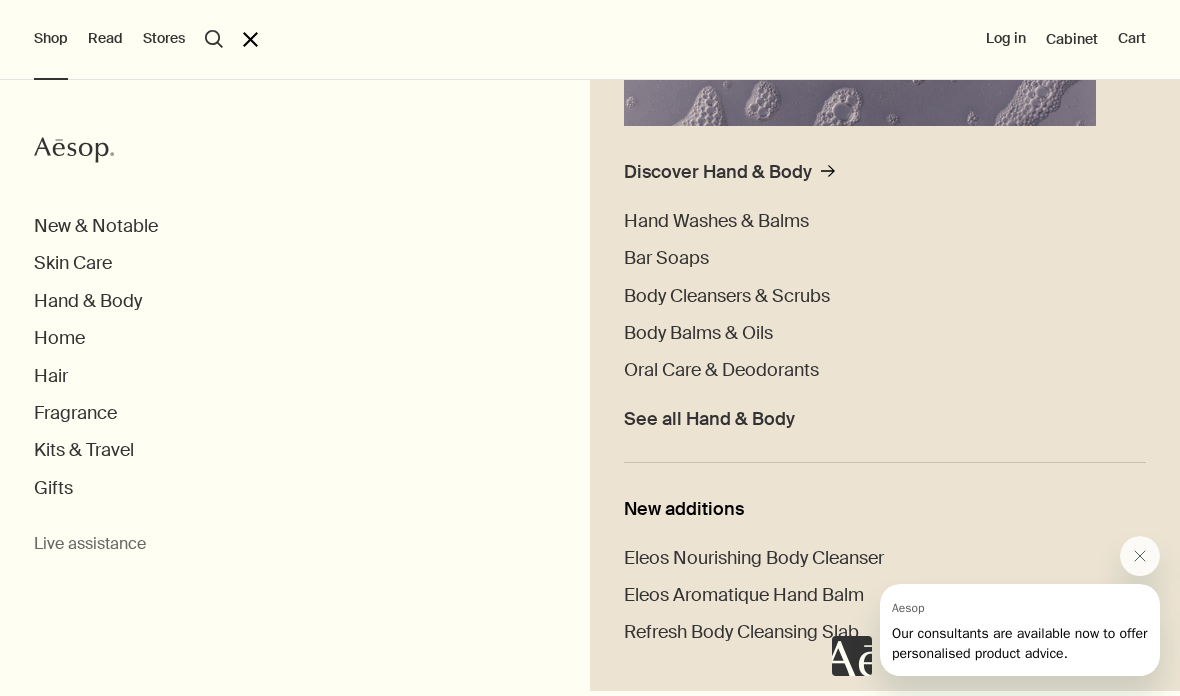 click on "Eleos Aromatique Hand Balm" at bounding box center (744, 595) 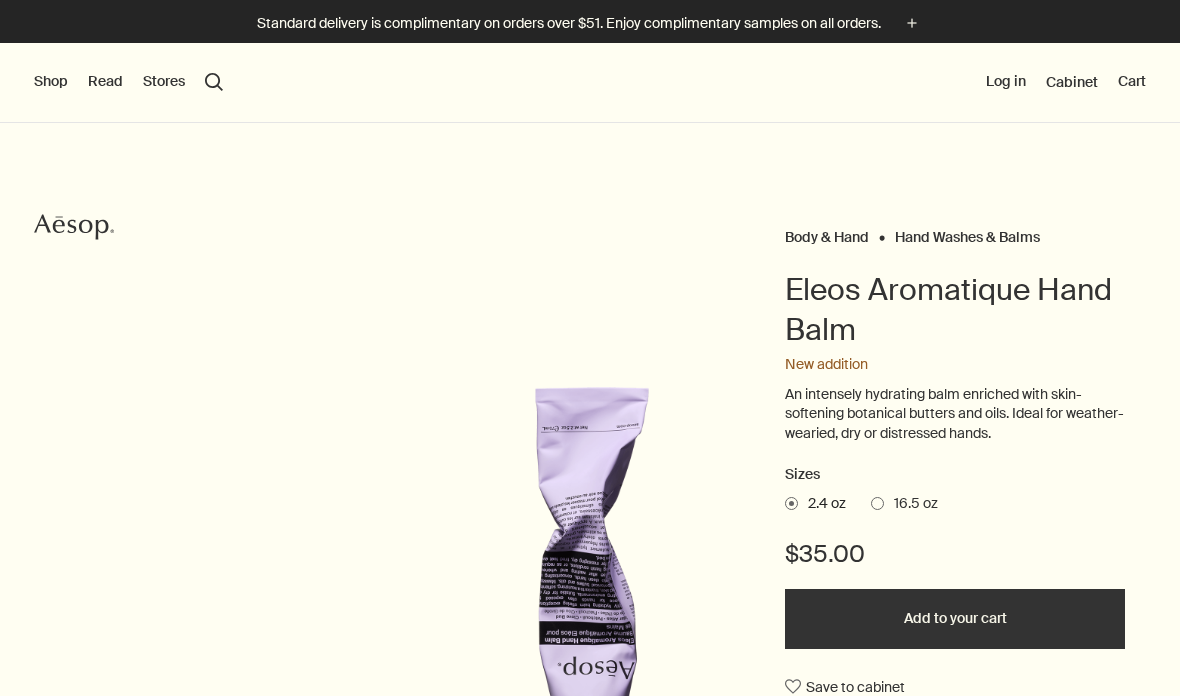 scroll, scrollTop: 0, scrollLeft: 0, axis: both 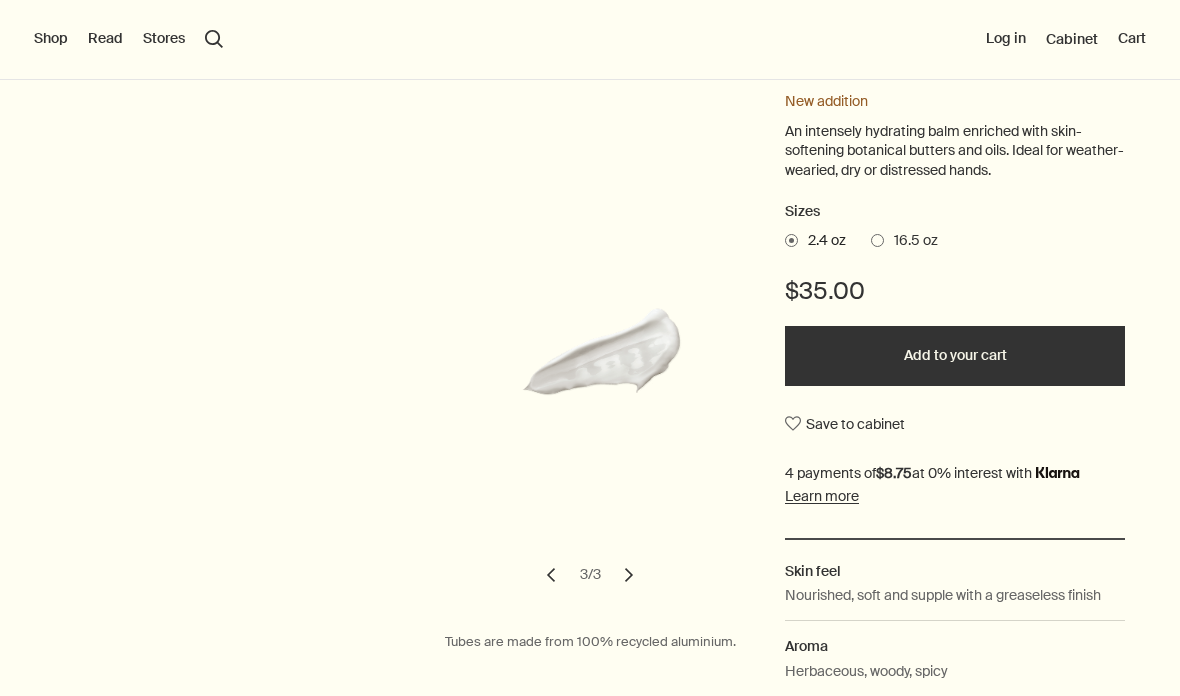 click at bounding box center [877, 240] 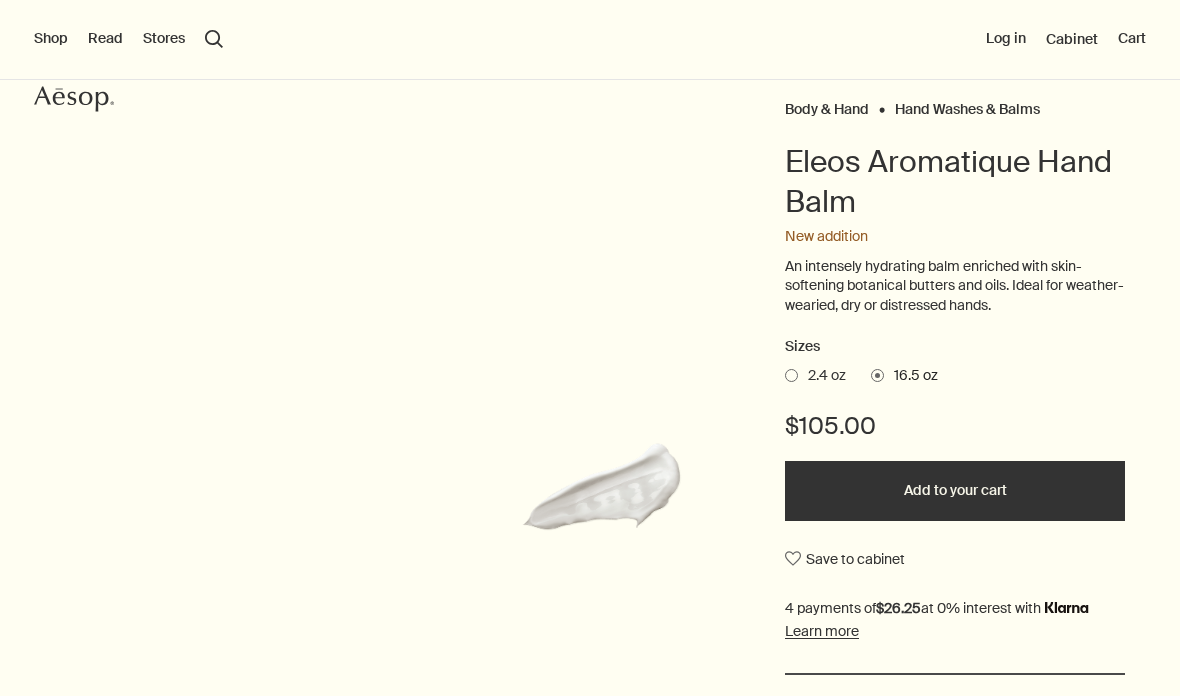 scroll, scrollTop: 58, scrollLeft: 0, axis: vertical 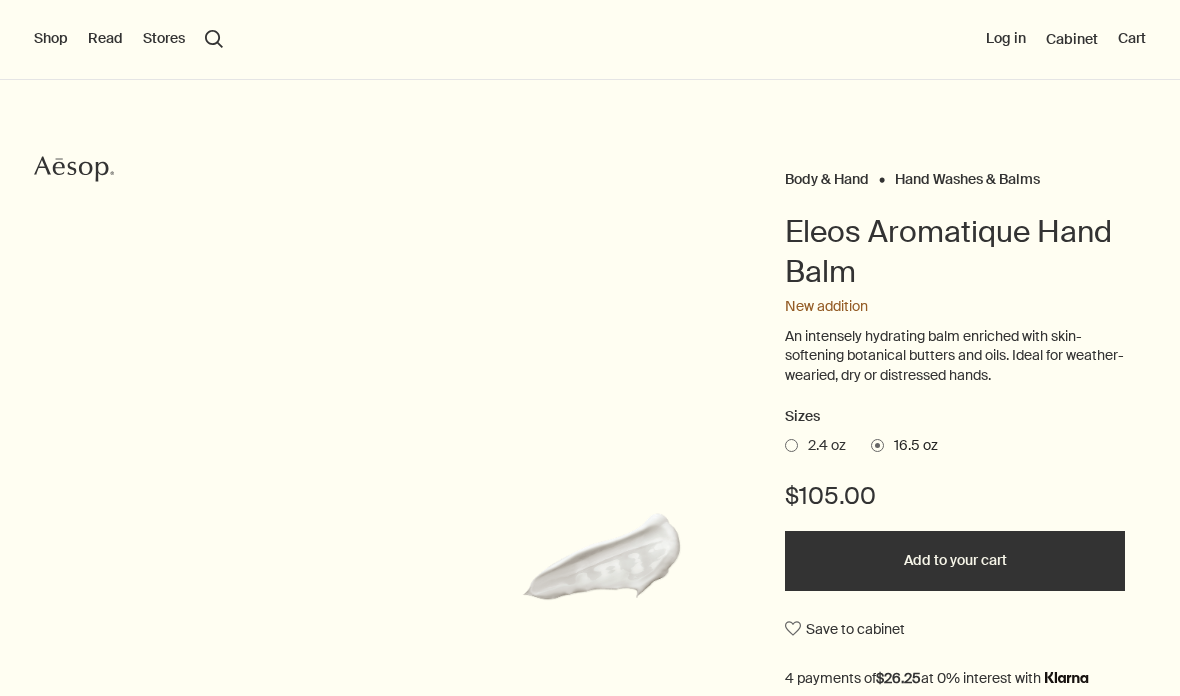 click on "Shop" at bounding box center (51, 39) 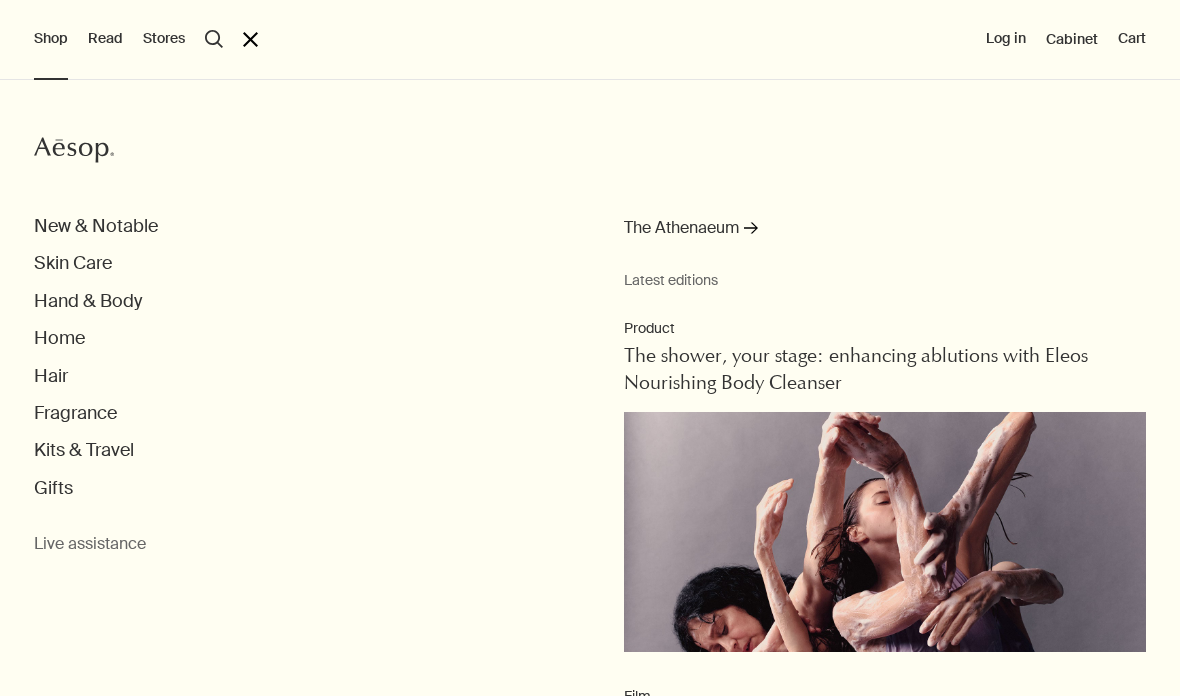 click on "Hand & Body" at bounding box center [88, 301] 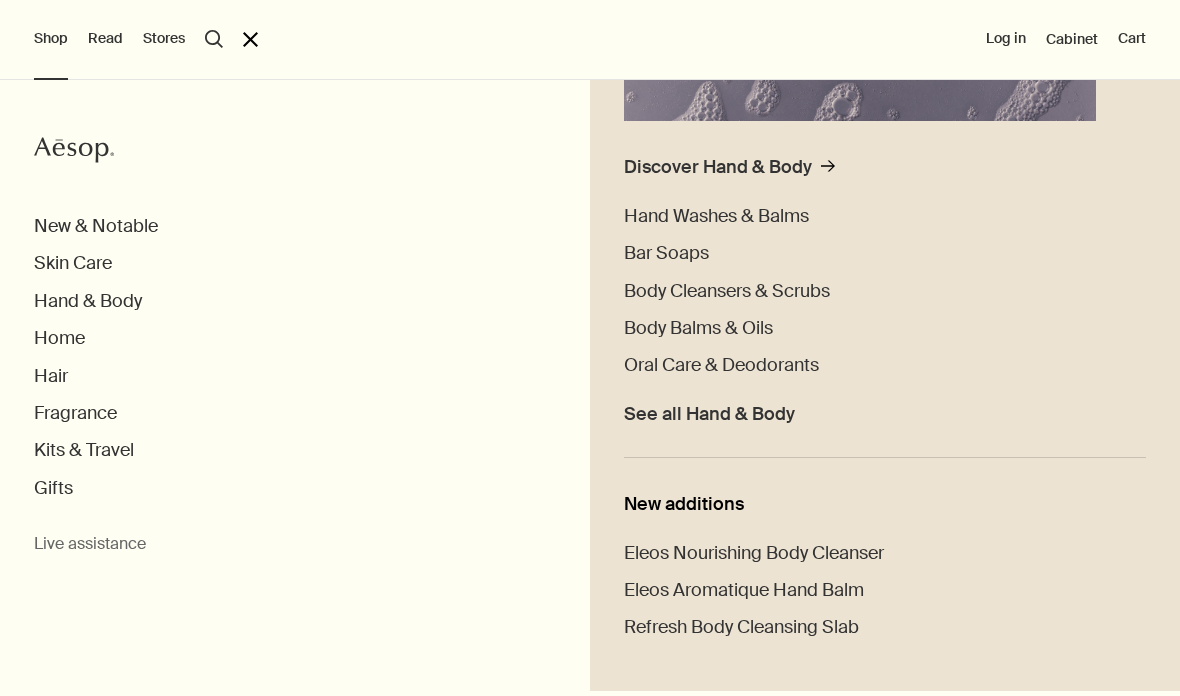 scroll, scrollTop: 455, scrollLeft: 0, axis: vertical 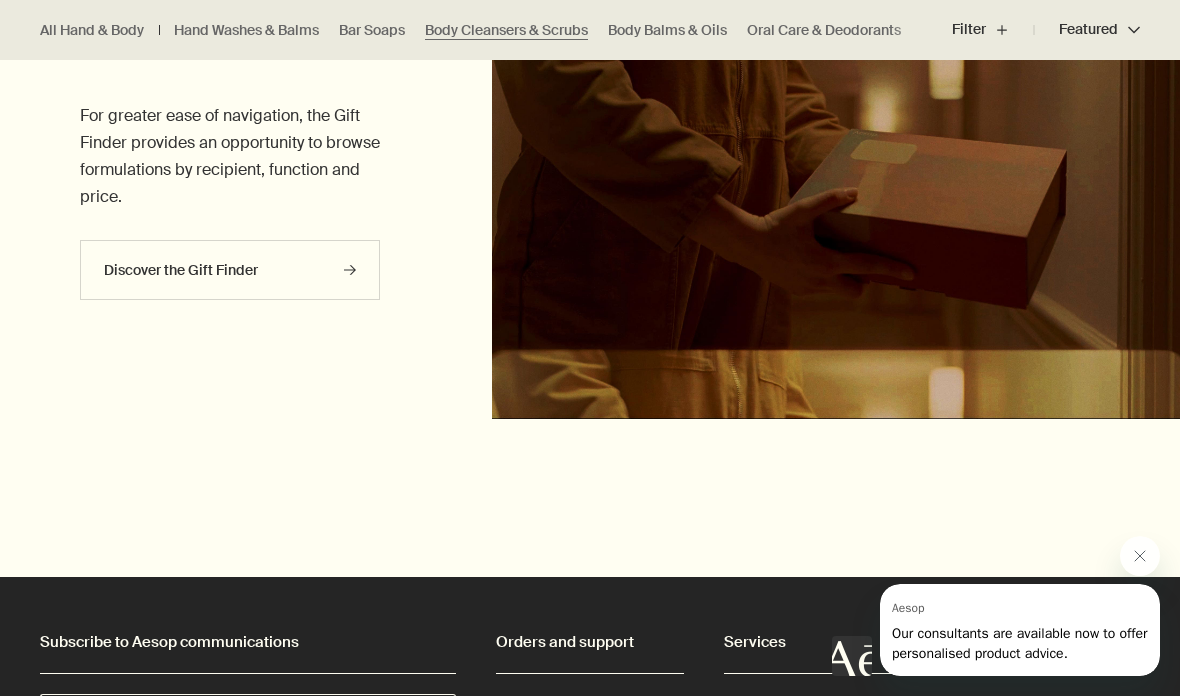 click on "All Hand & Body" at bounding box center (92, 30) 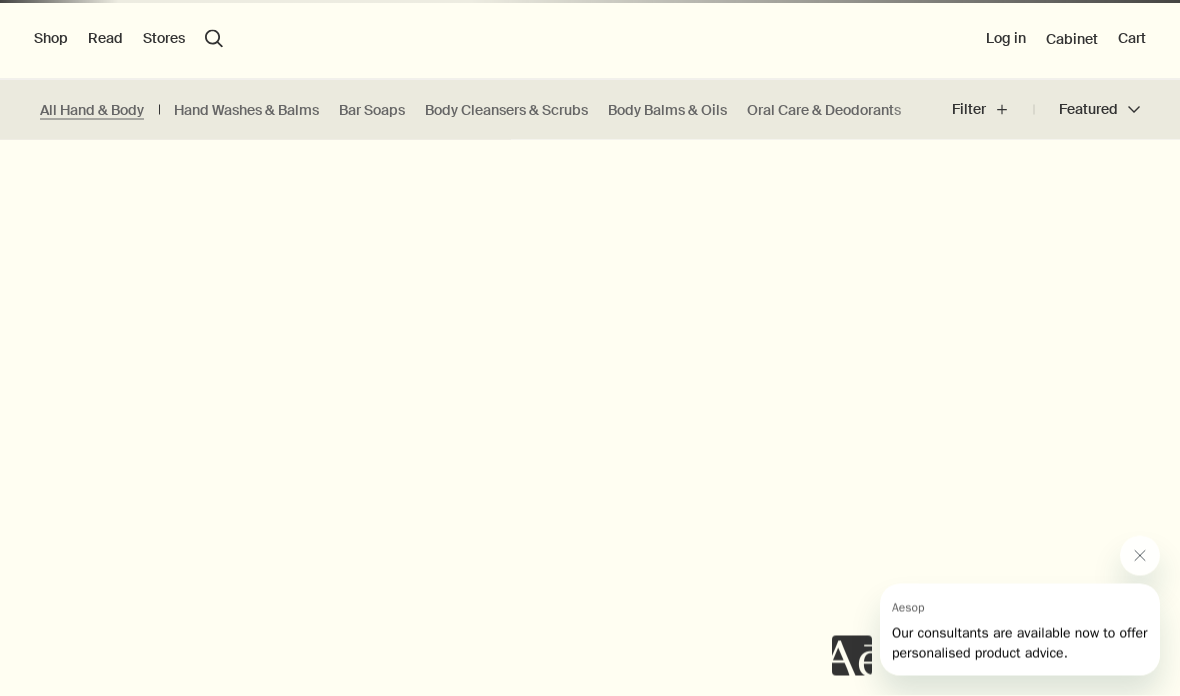 scroll, scrollTop: 1011, scrollLeft: 0, axis: vertical 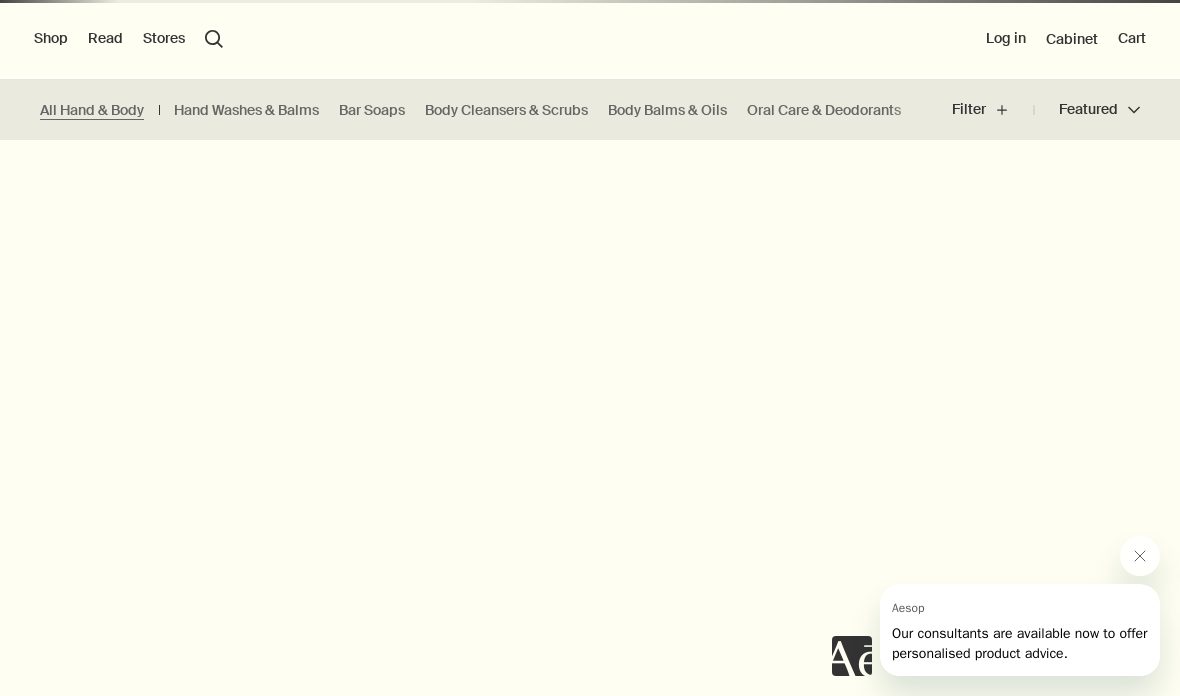 click on "Shop" at bounding box center (51, 39) 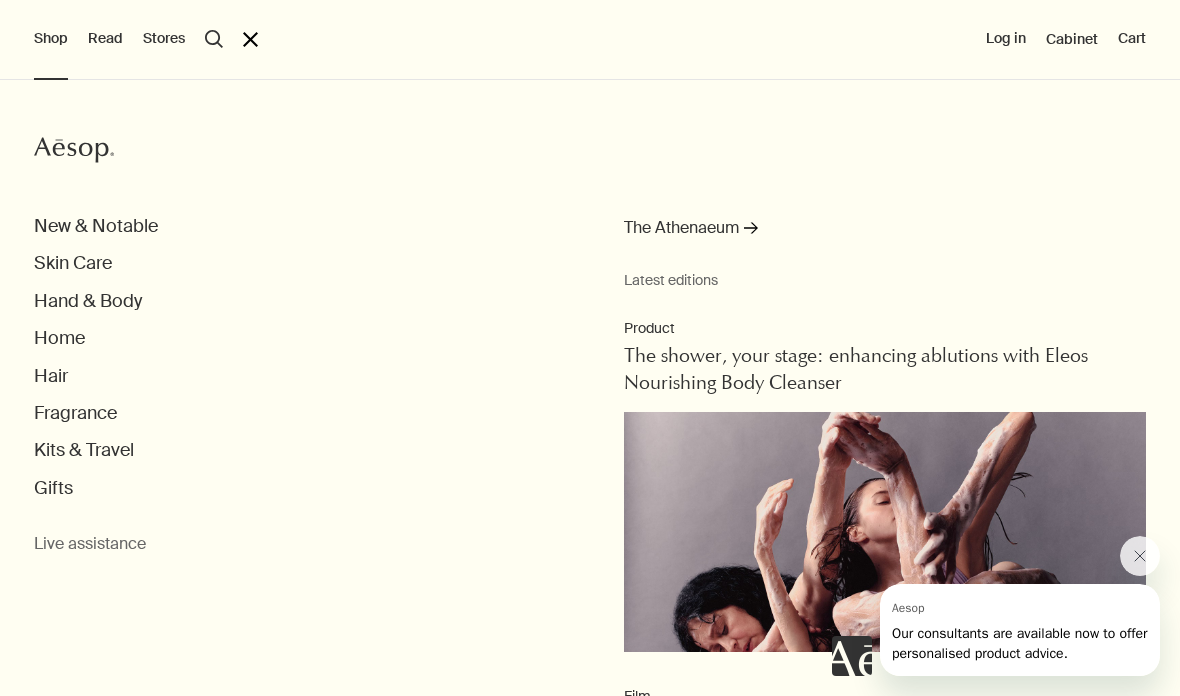 scroll, scrollTop: 0, scrollLeft: 0, axis: both 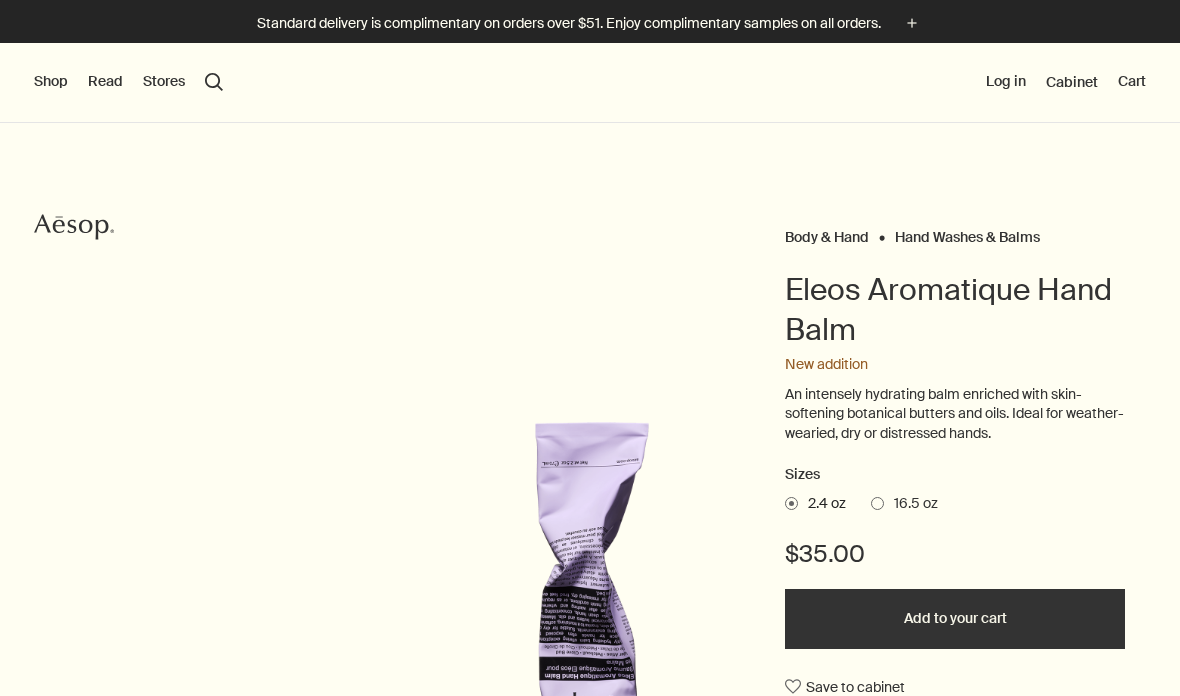click on "Shop" at bounding box center (51, 82) 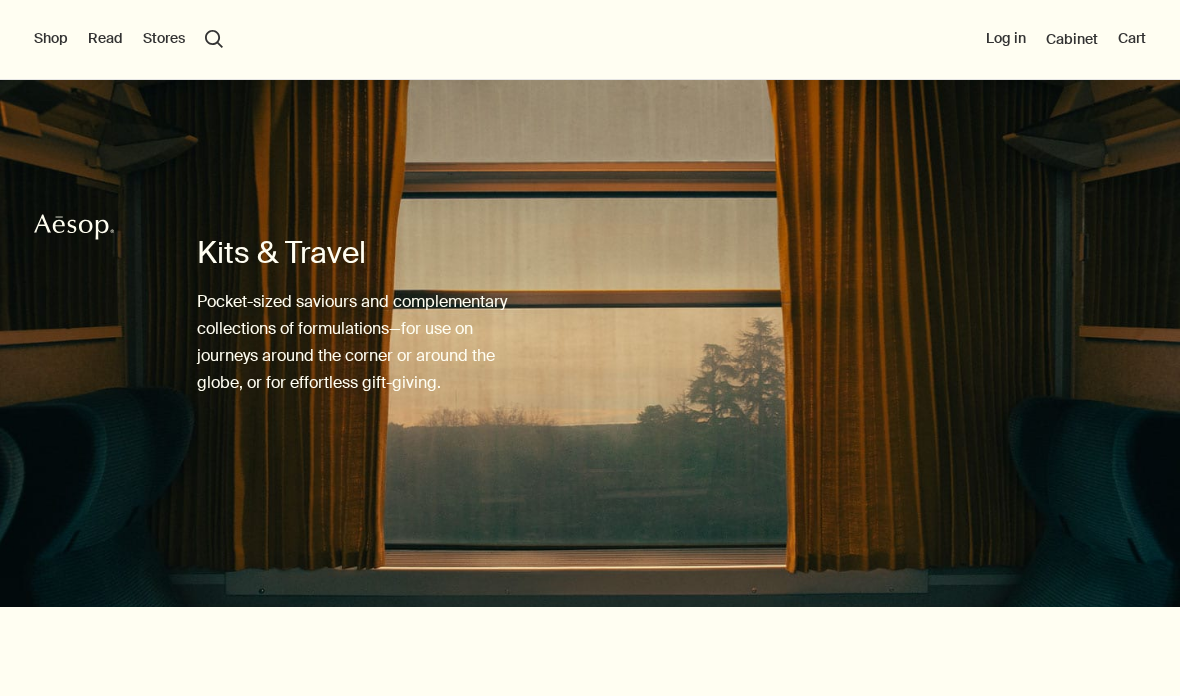 scroll, scrollTop: 492, scrollLeft: 0, axis: vertical 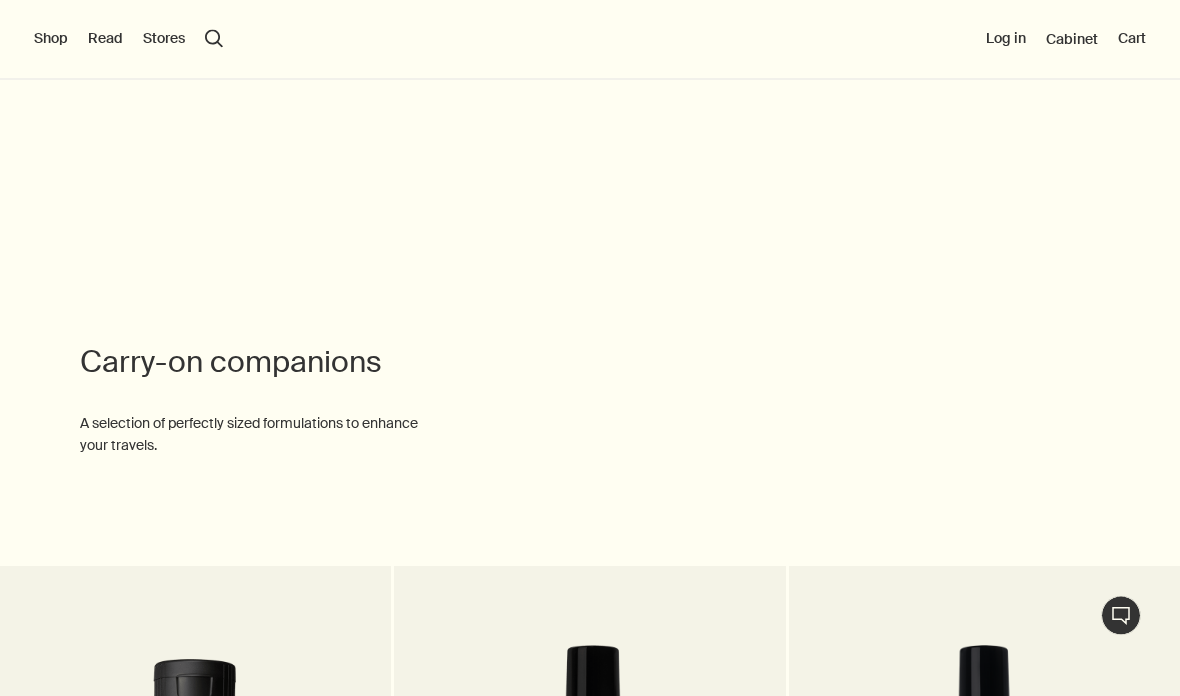 click on "Shop" at bounding box center (51, 39) 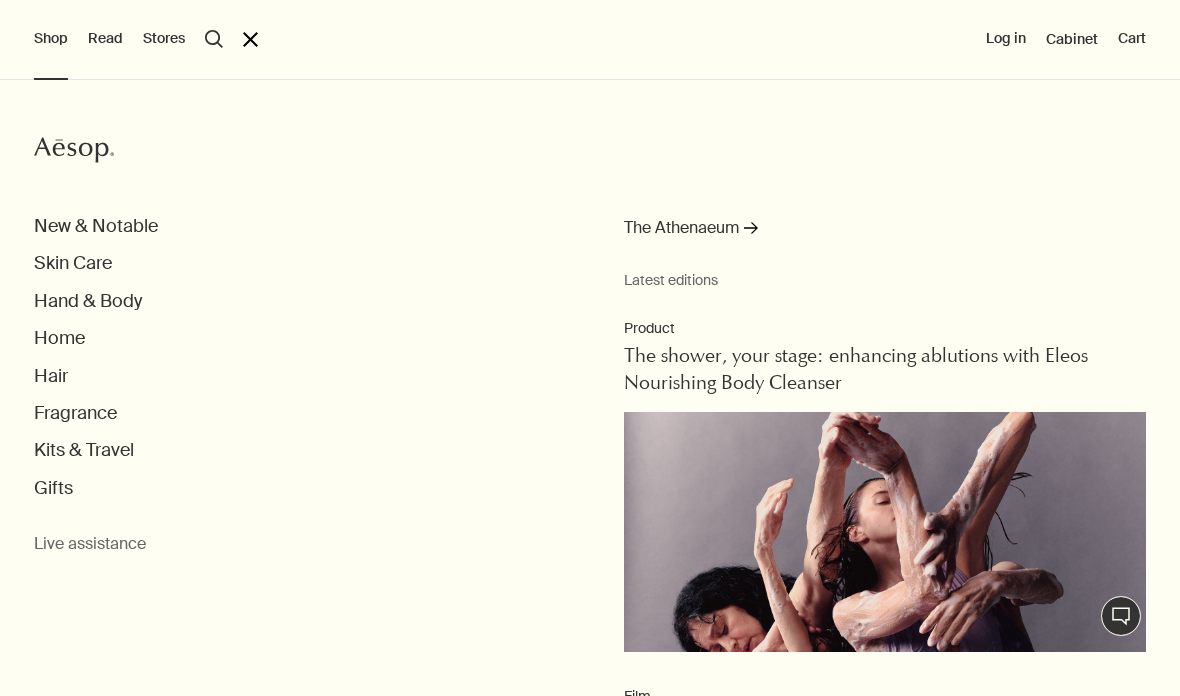 click on "Fragrance" at bounding box center (75, 413) 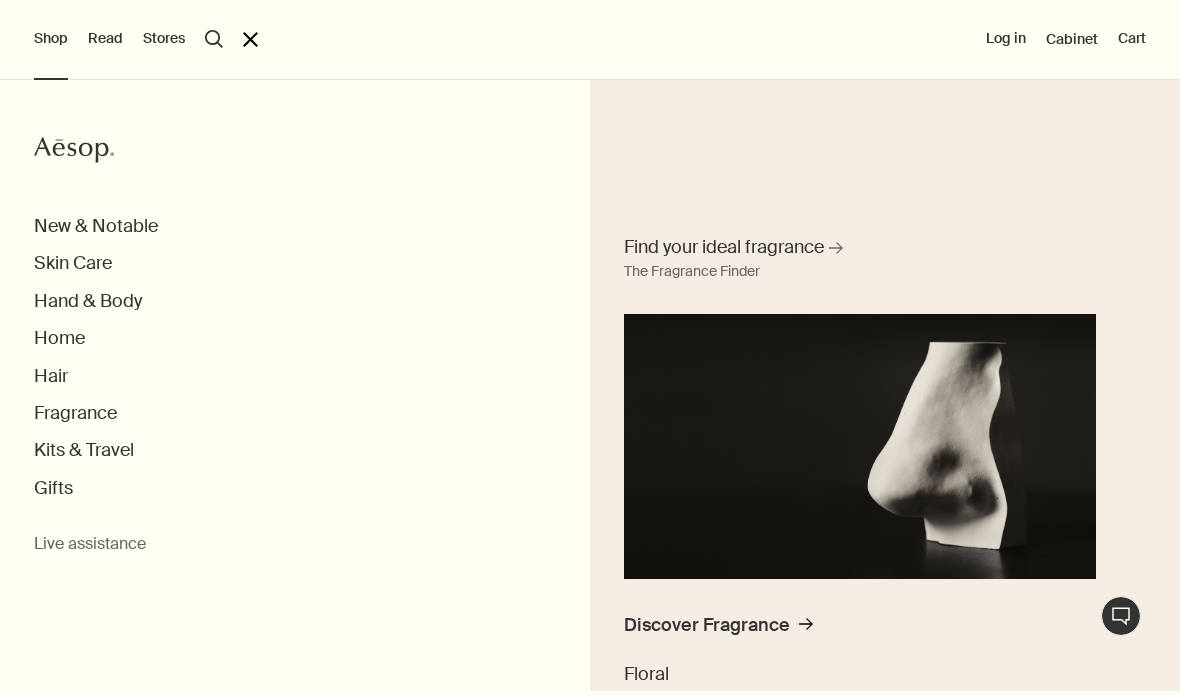 click on "Find your ideal fragrance" at bounding box center (724, 247) 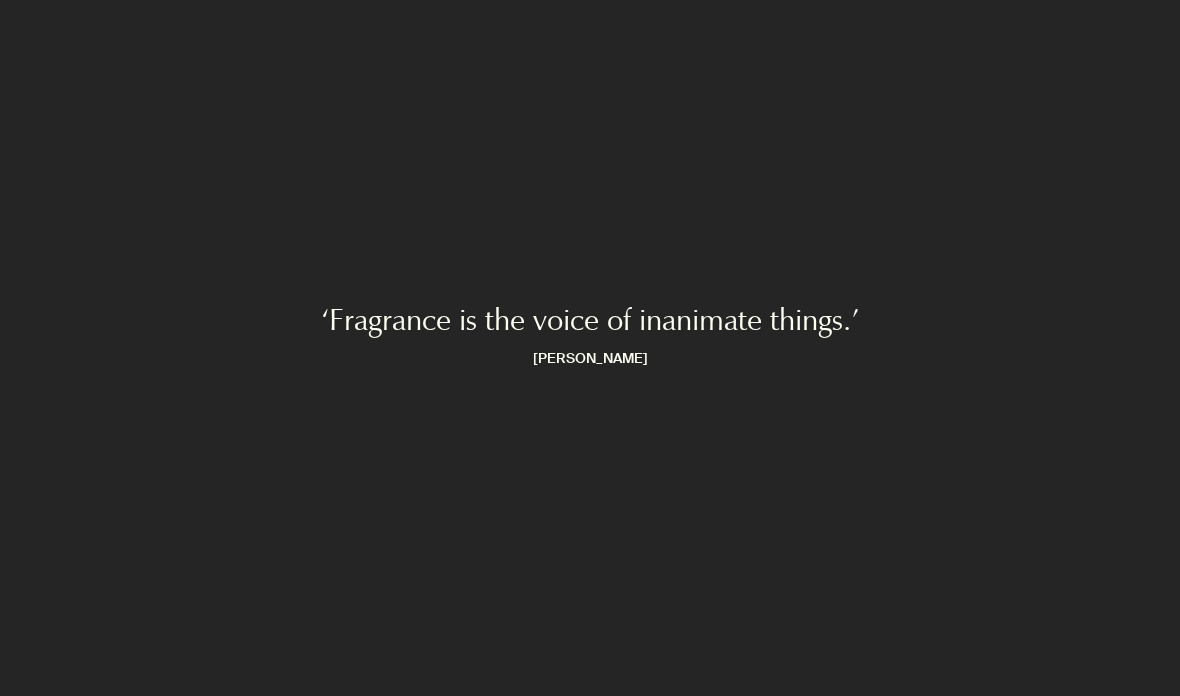 scroll, scrollTop: 102, scrollLeft: 0, axis: vertical 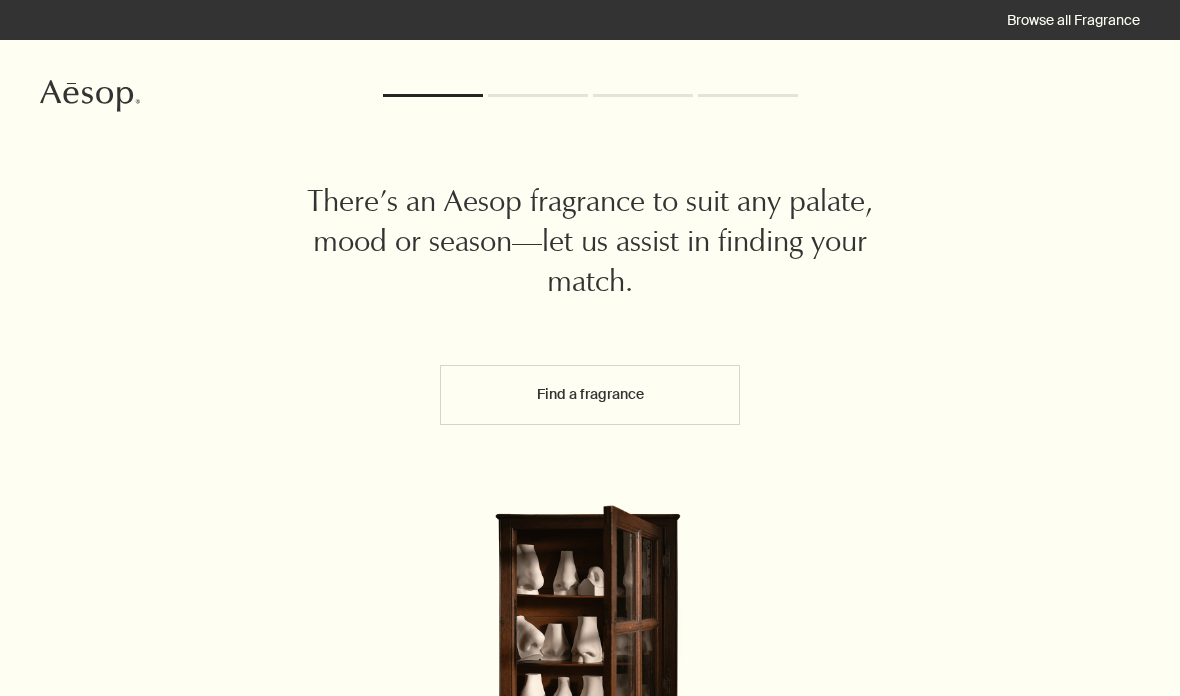 click on "Find a fragrance" at bounding box center [590, 395] 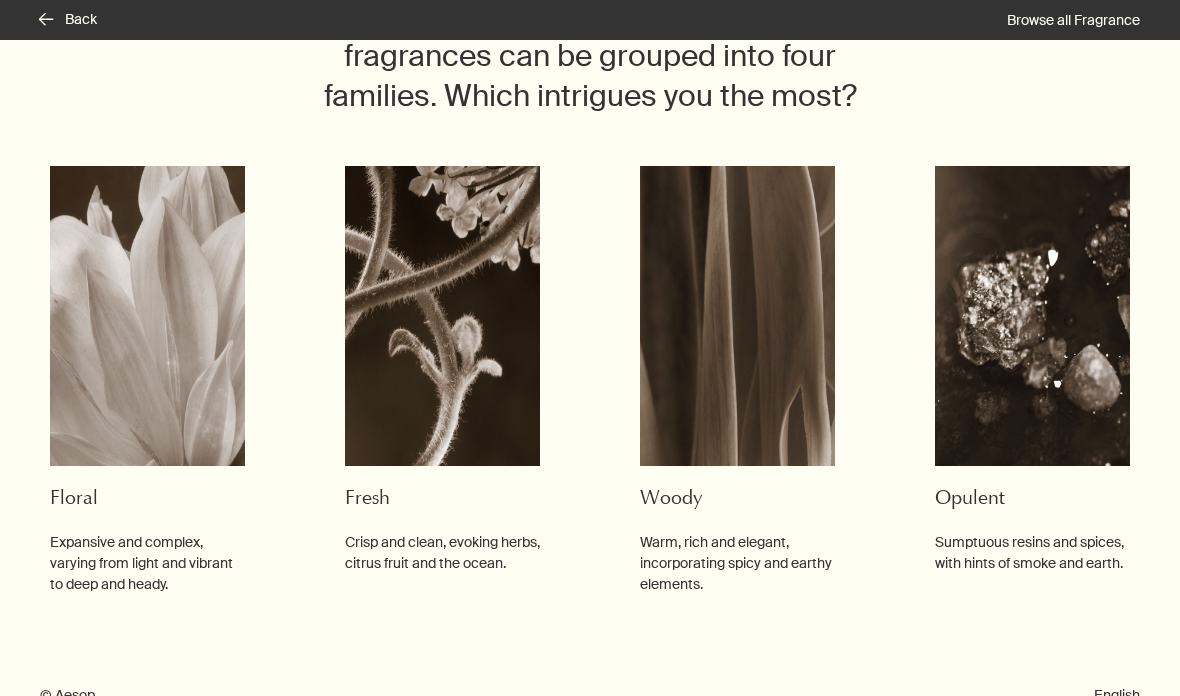 scroll, scrollTop: 188, scrollLeft: 0, axis: vertical 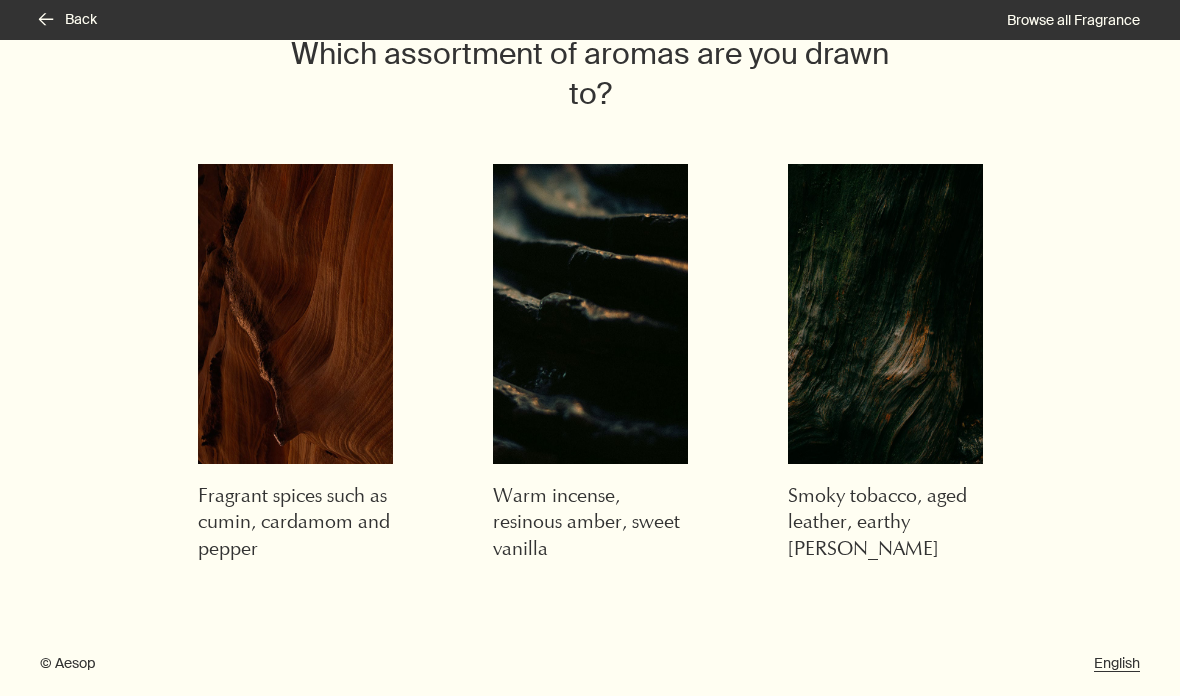 click at bounding box center (590, 314) 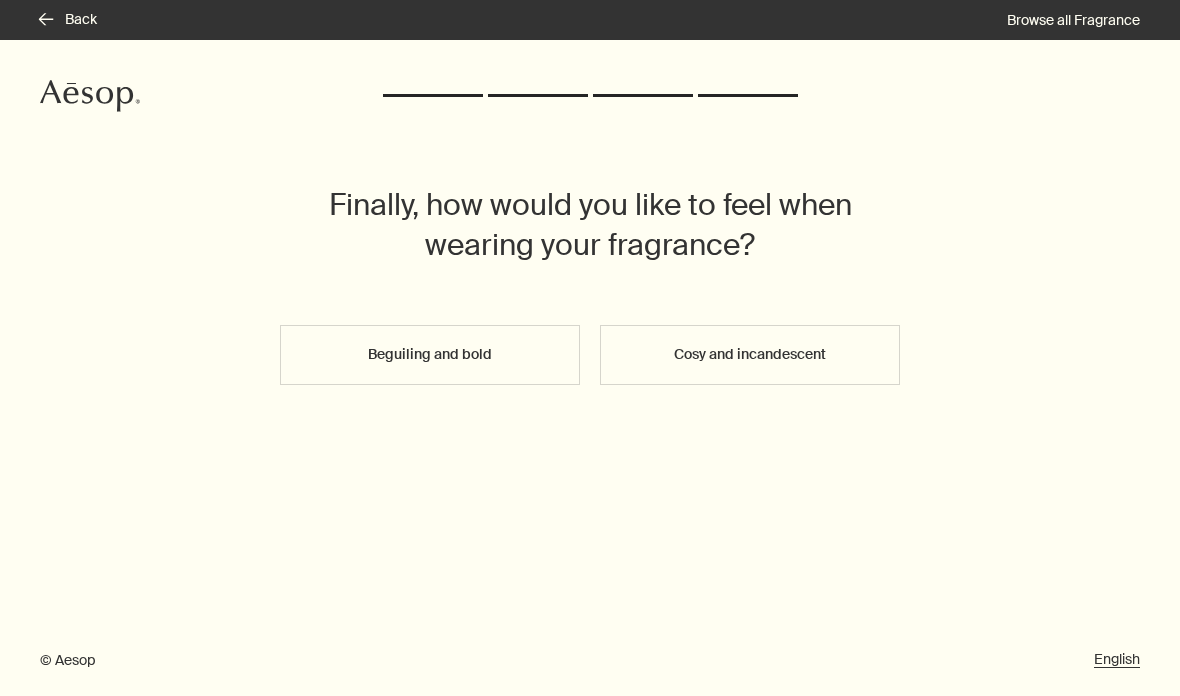 click on "Cosy and incandescent" at bounding box center [750, 355] 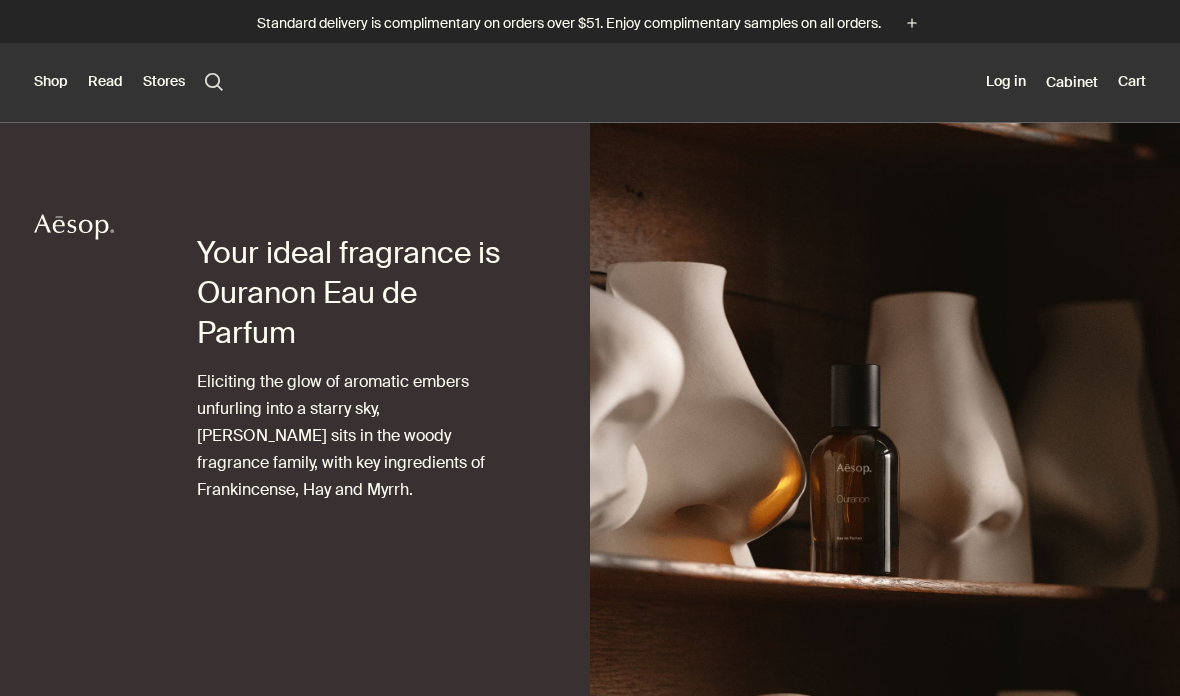 scroll, scrollTop: 0, scrollLeft: 0, axis: both 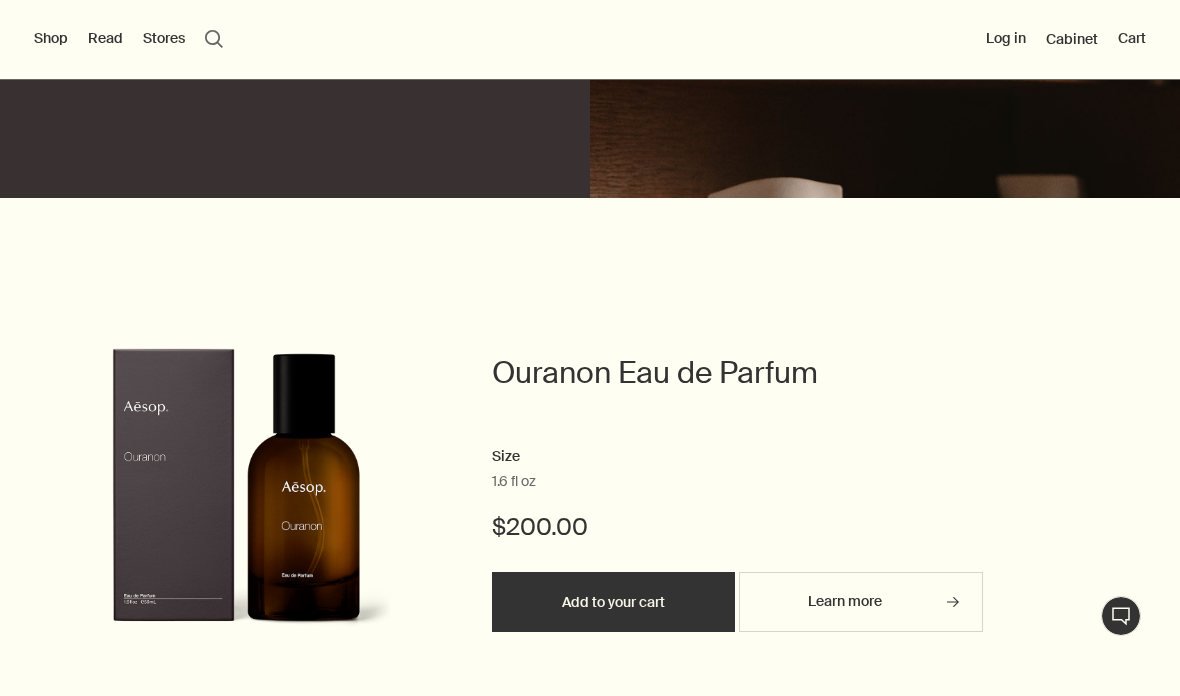 click on "Learn more   rightArrow" at bounding box center (861, 602) 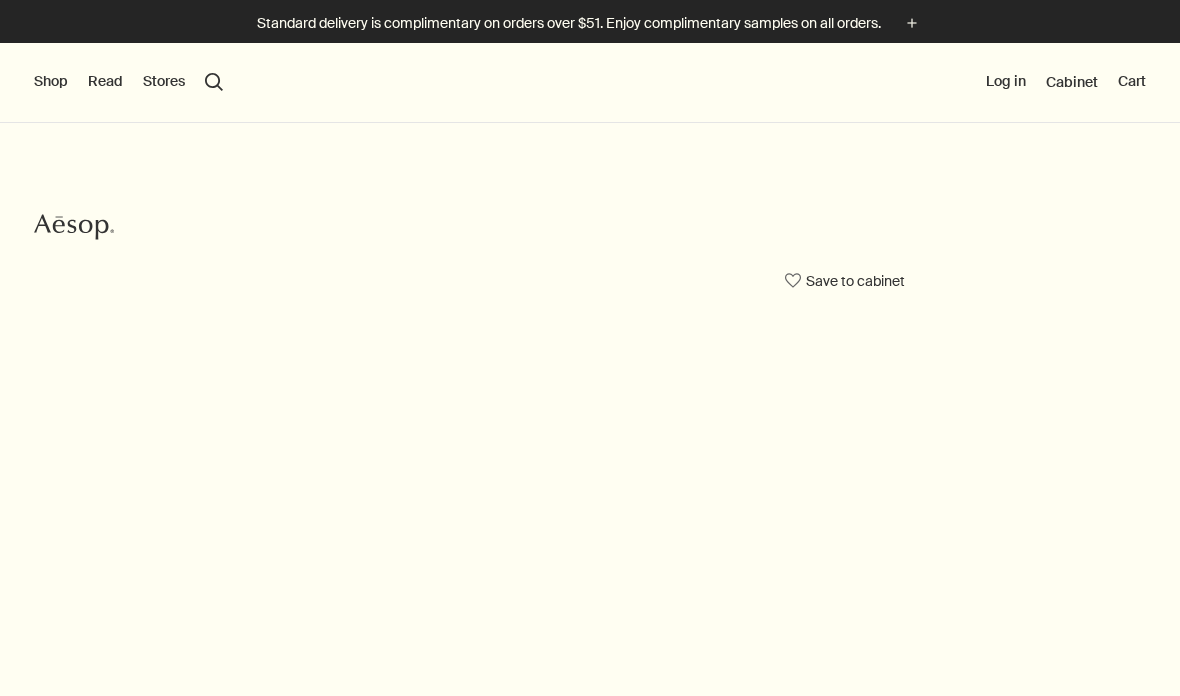 scroll, scrollTop: 0, scrollLeft: 0, axis: both 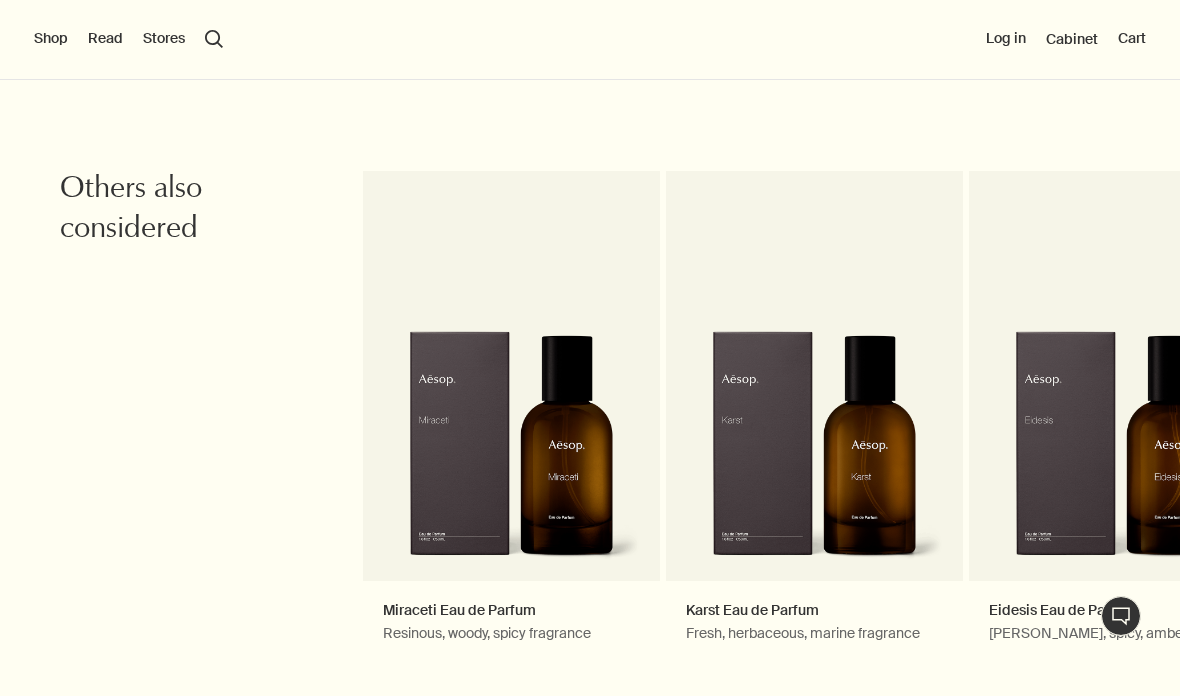click on "Shop New & Notable [MEDICAL_DATA] Hand & Body Home Hair Fragrance Kits & Travel Gifts Live assistance Read About Our story Careers Foundation Contact us   rightUpArrow Philosophy Design Products Stores search Search Log in Cabinet Cart" at bounding box center (590, 40) 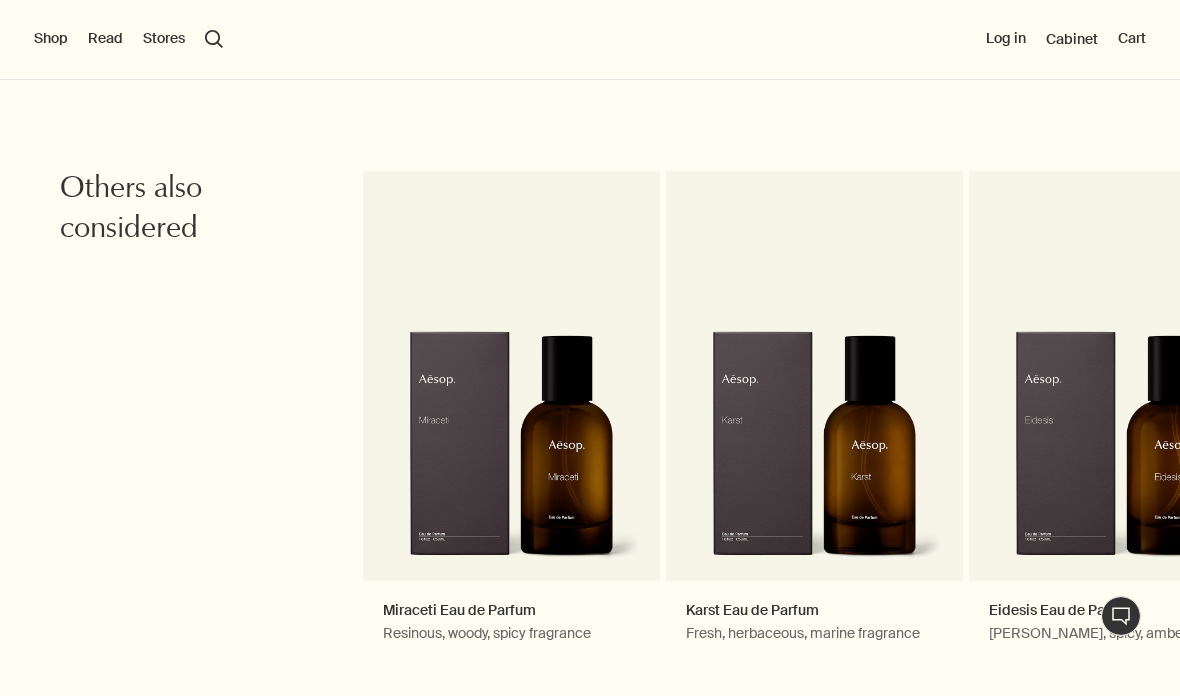 click on "Shop" at bounding box center [51, 39] 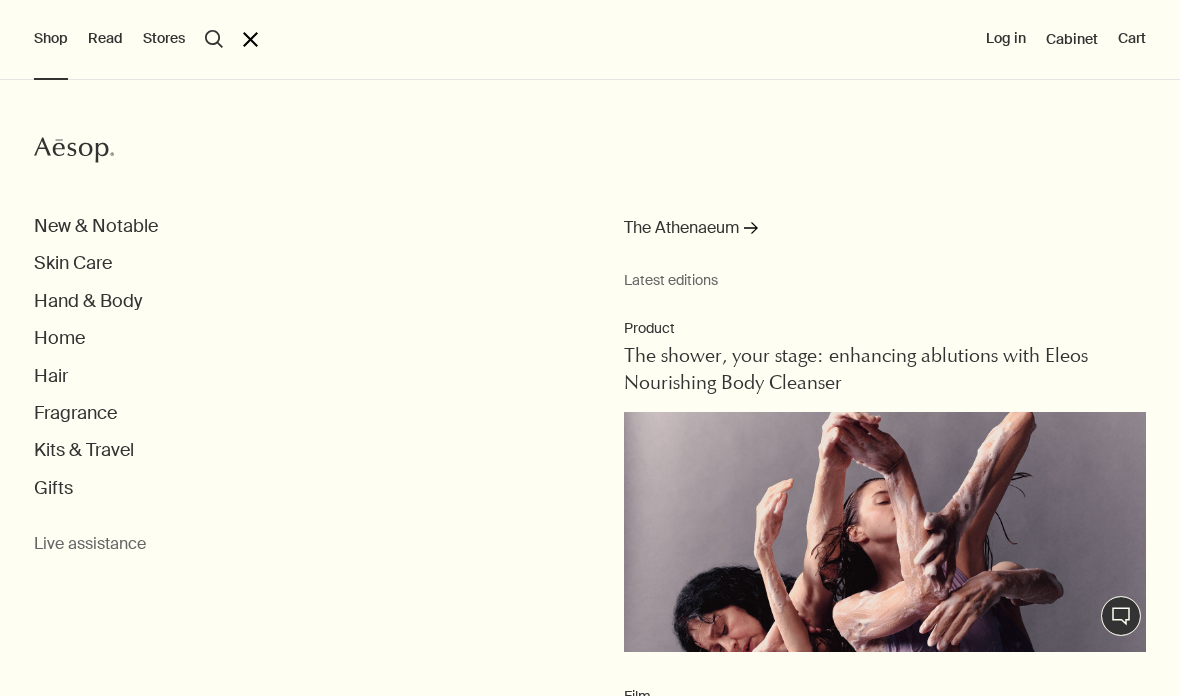 click on "Fragrance" at bounding box center (75, 413) 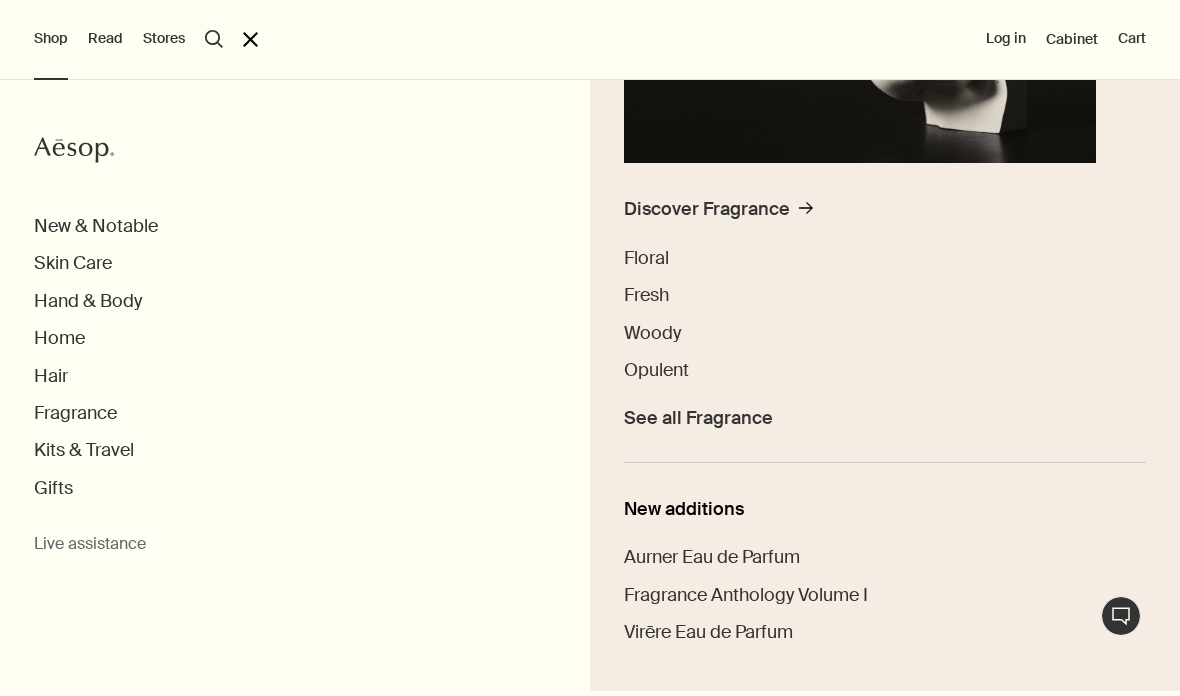 scroll, scrollTop: 416, scrollLeft: 0, axis: vertical 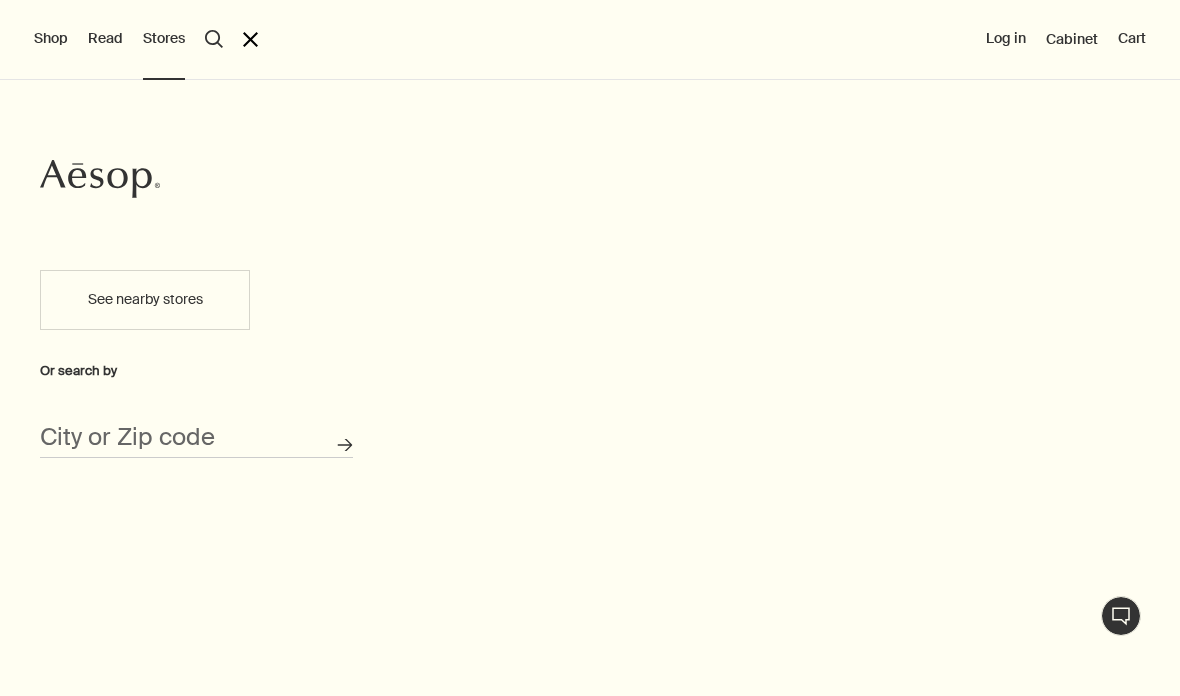 click on "Shop" at bounding box center (51, 39) 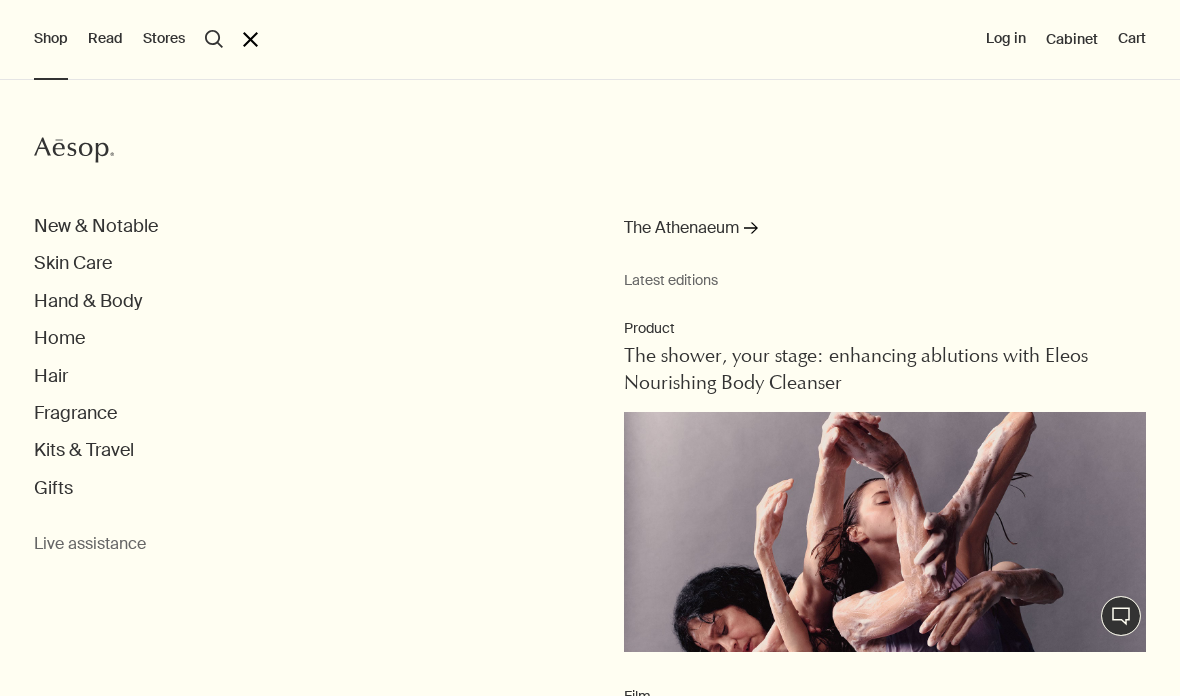 click on "Gifts" at bounding box center [53, 488] 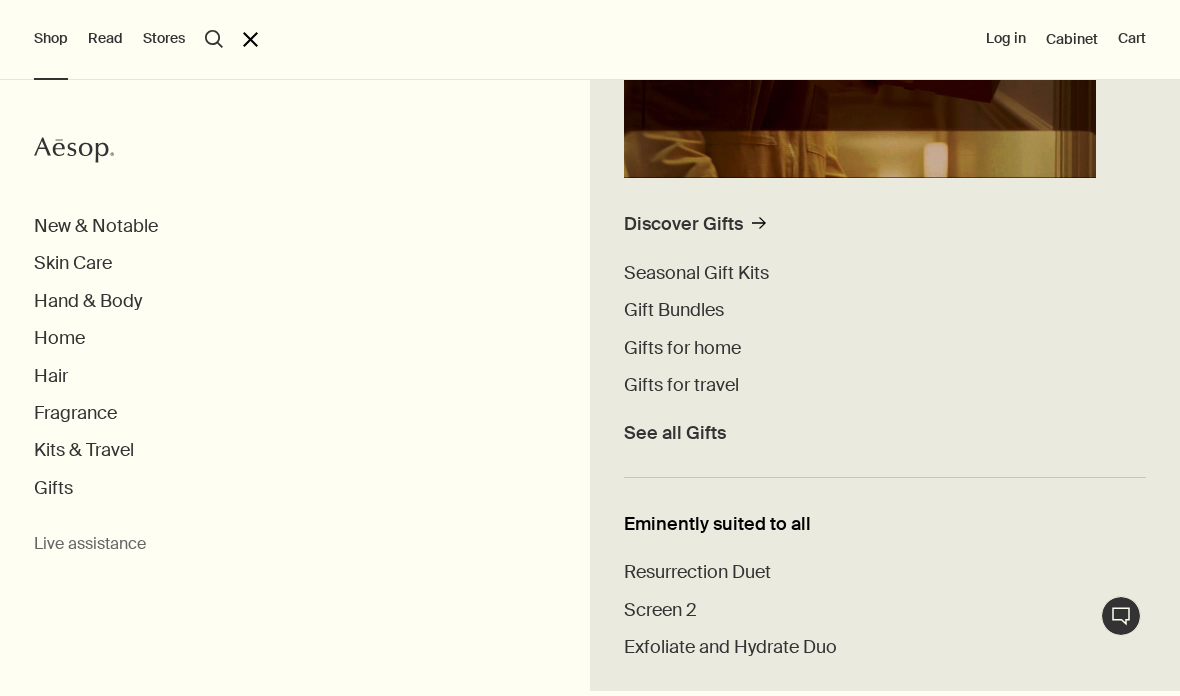 scroll, scrollTop: 406, scrollLeft: 0, axis: vertical 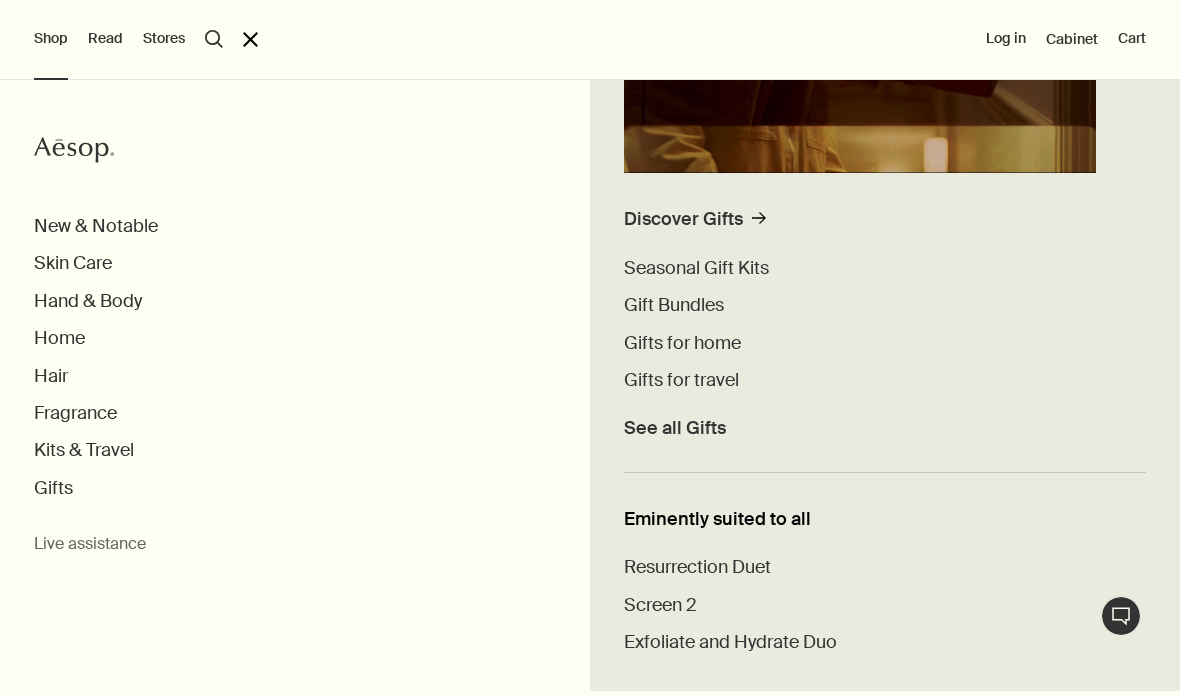 click on "Gifts for home" at bounding box center (682, 343) 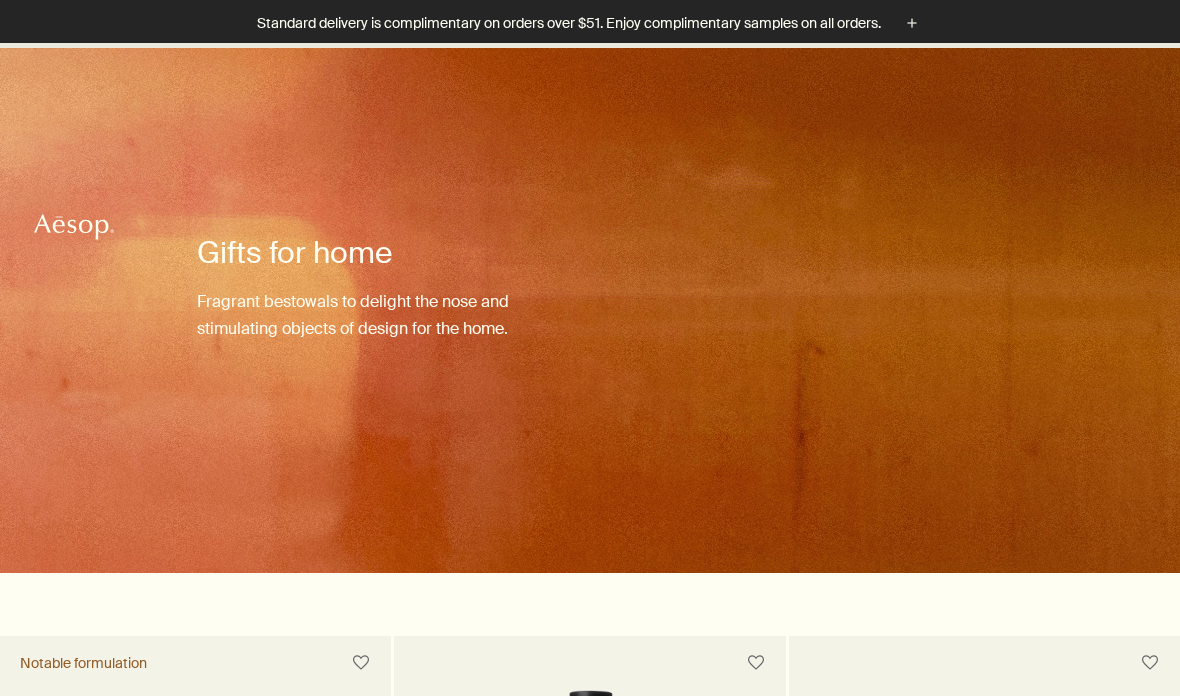 scroll, scrollTop: 632, scrollLeft: 0, axis: vertical 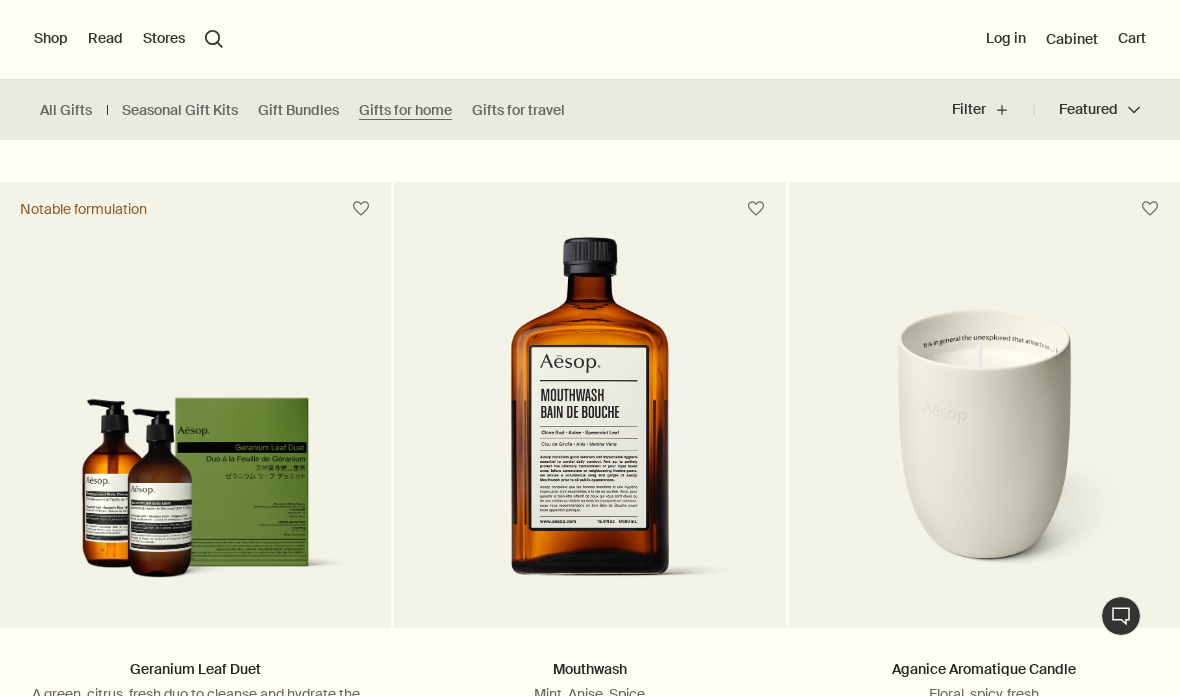 click on "Shop" at bounding box center (51, 39) 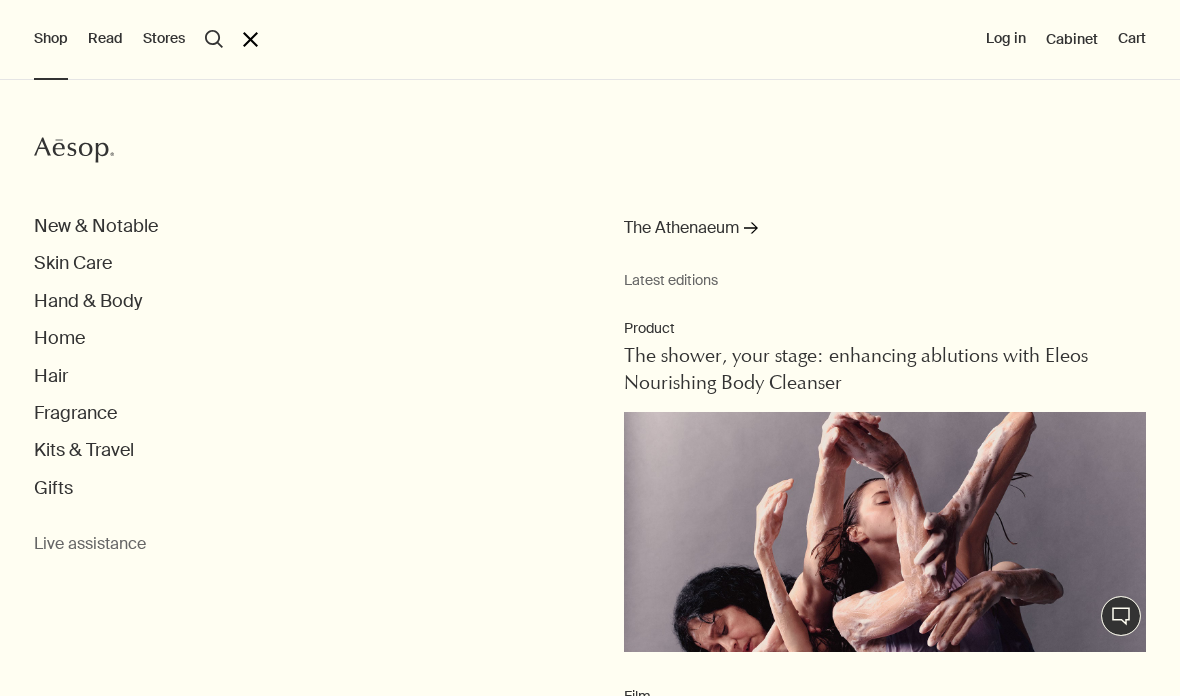 click on "Kits & Travel" at bounding box center (84, 450) 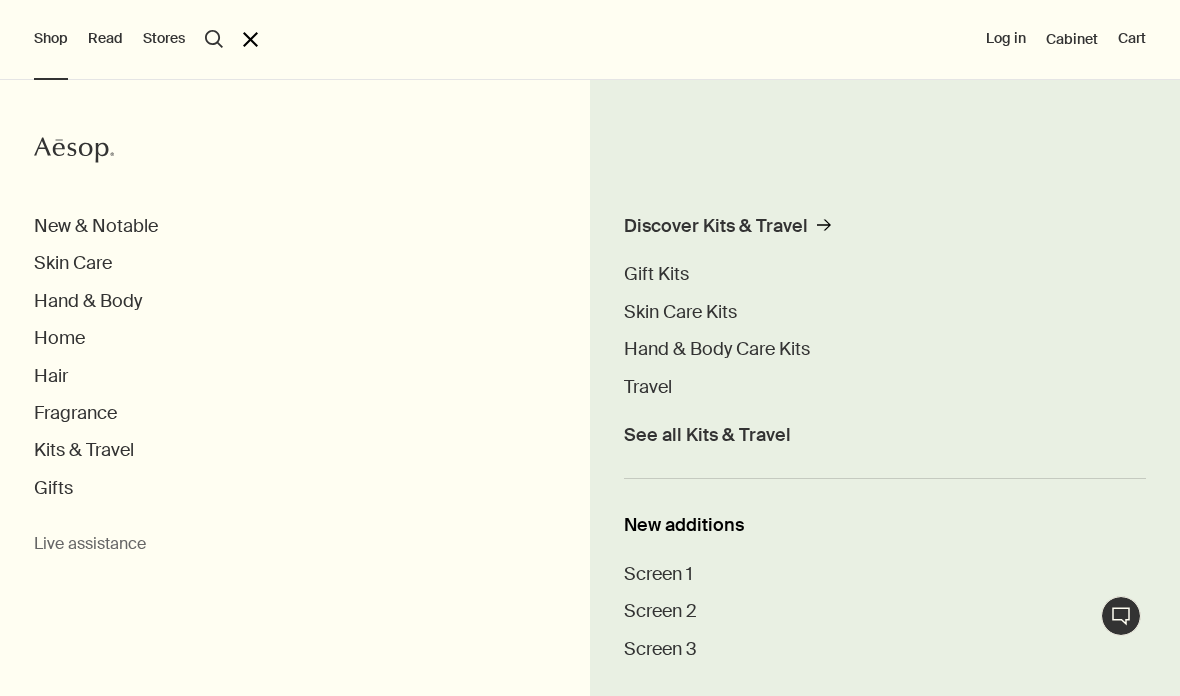 click on "Discover Kits & Travel" at bounding box center [716, 226] 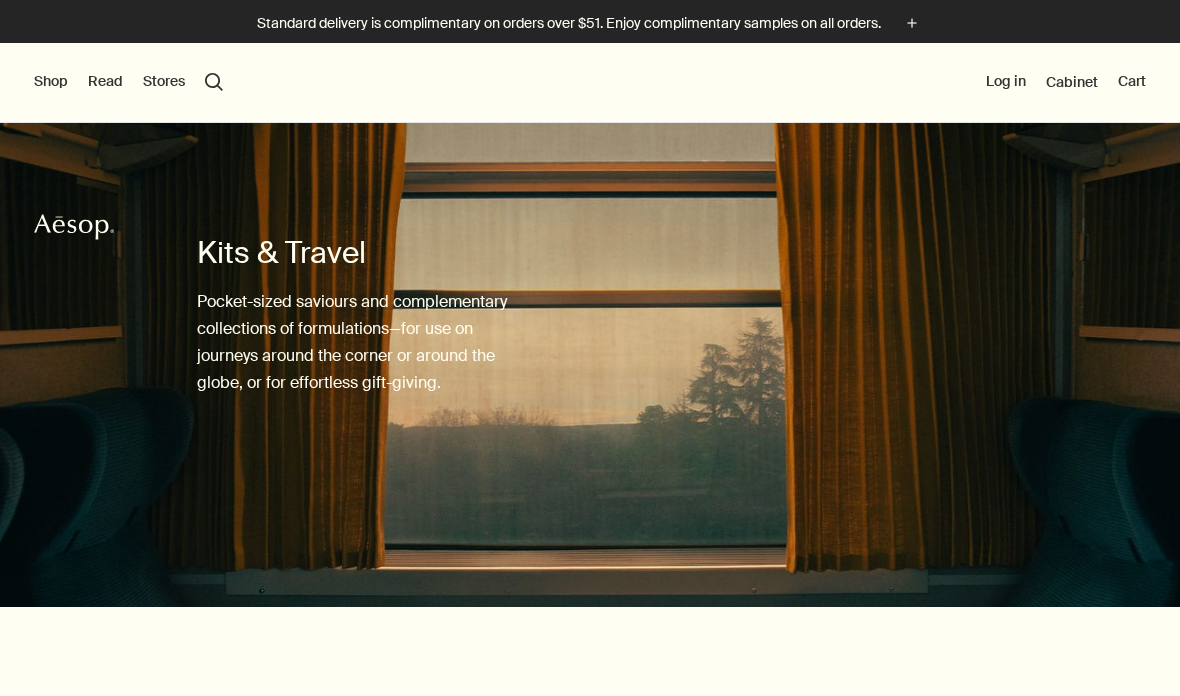 scroll, scrollTop: 0, scrollLeft: 0, axis: both 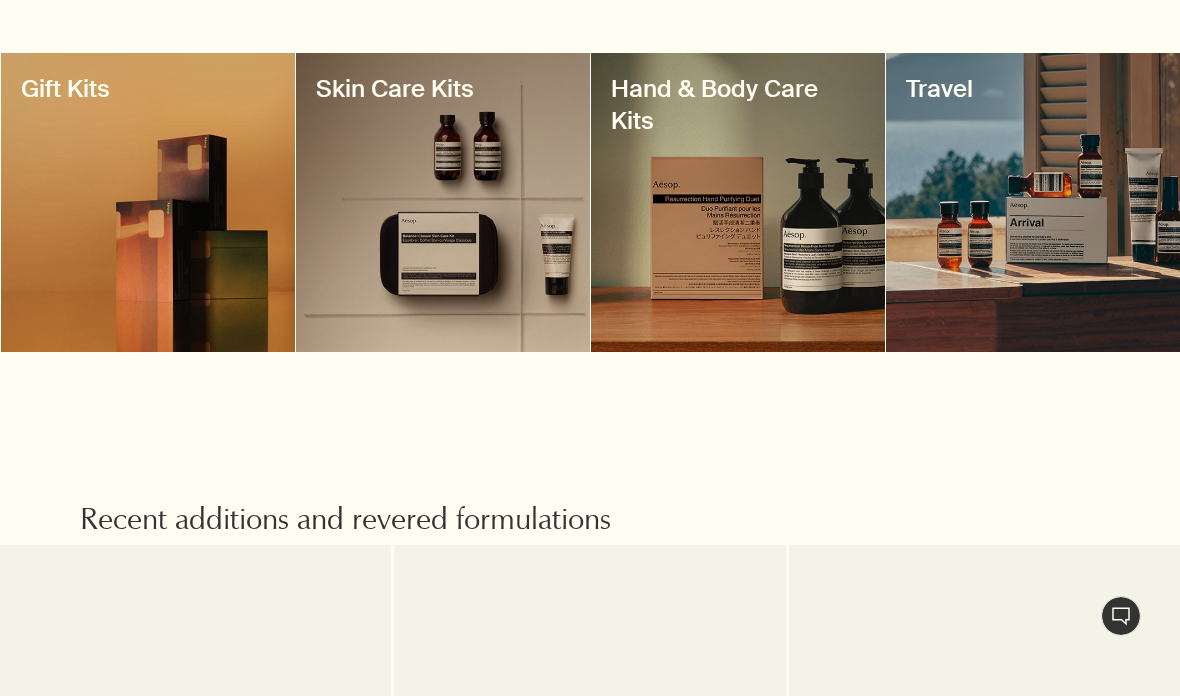 click at bounding box center (1033, 202) 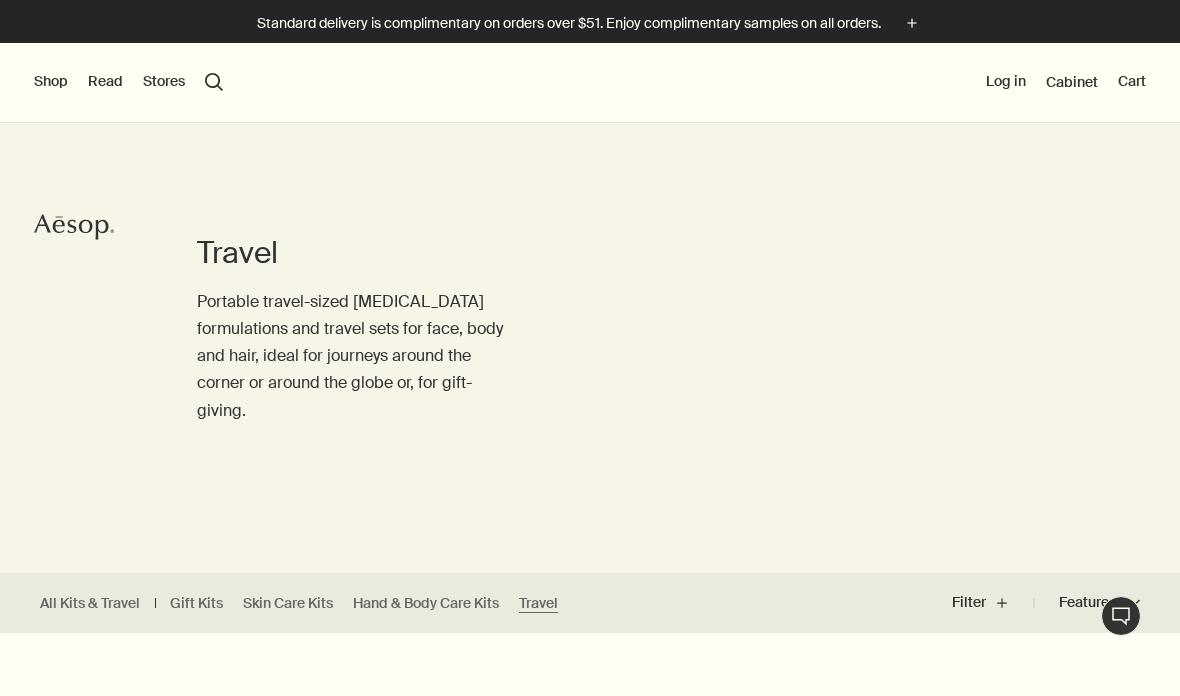 scroll, scrollTop: 0, scrollLeft: 0, axis: both 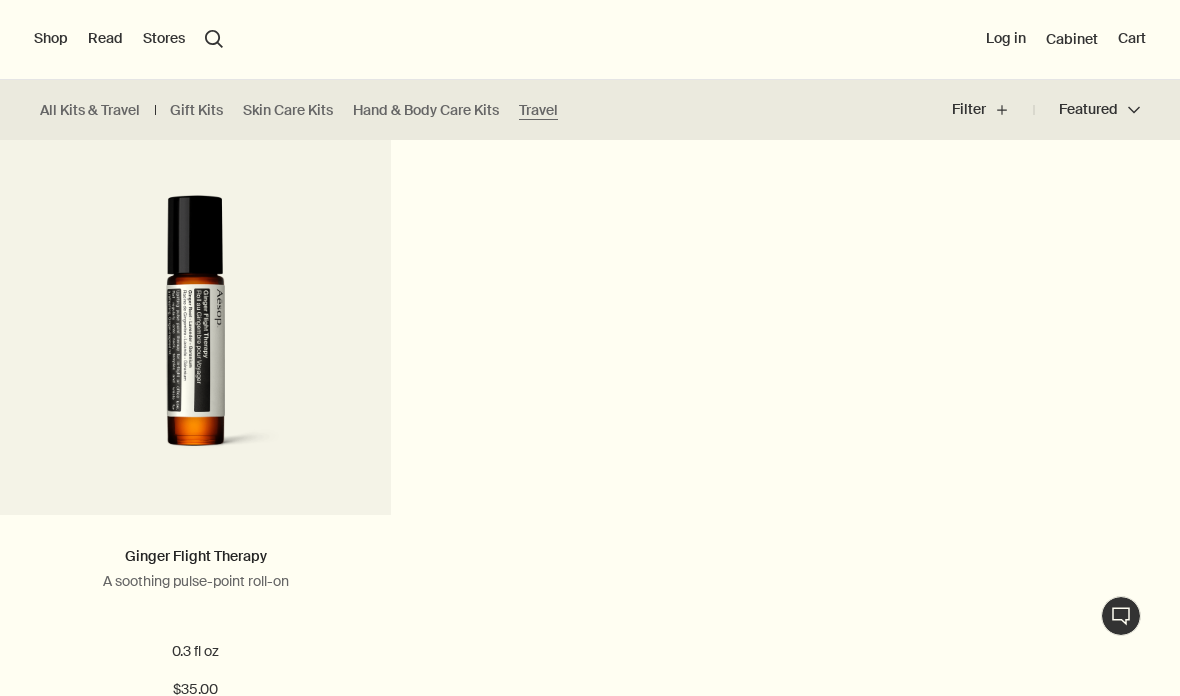 click at bounding box center (195, 340) 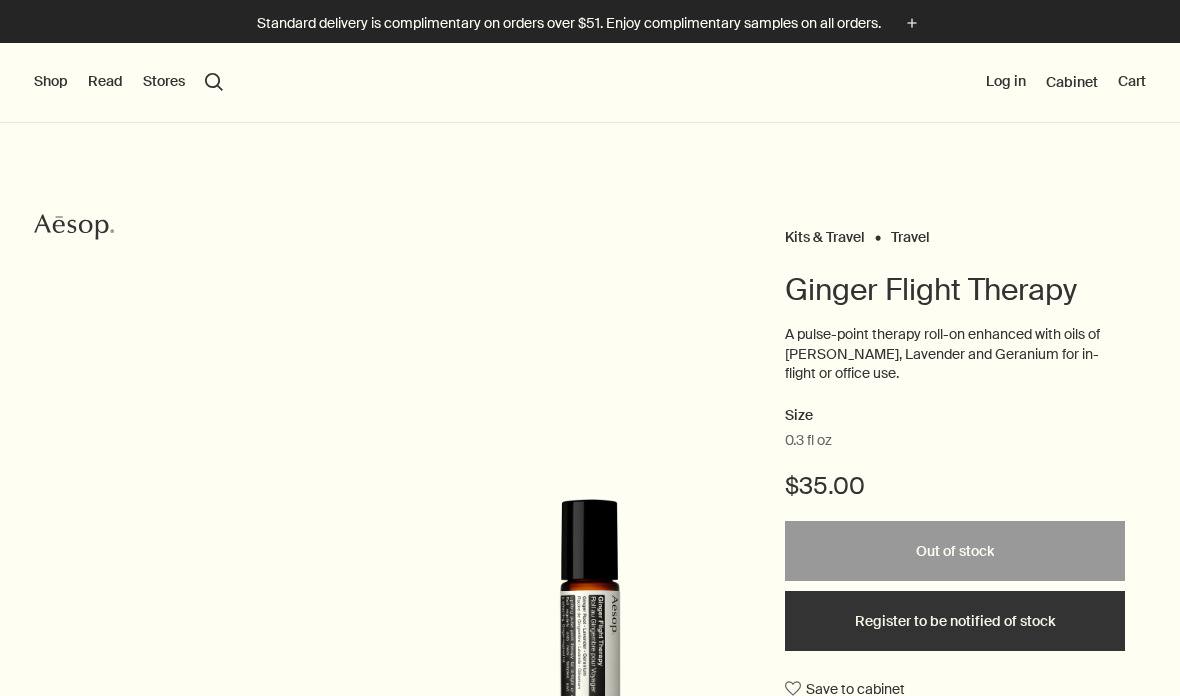 scroll, scrollTop: 0, scrollLeft: 0, axis: both 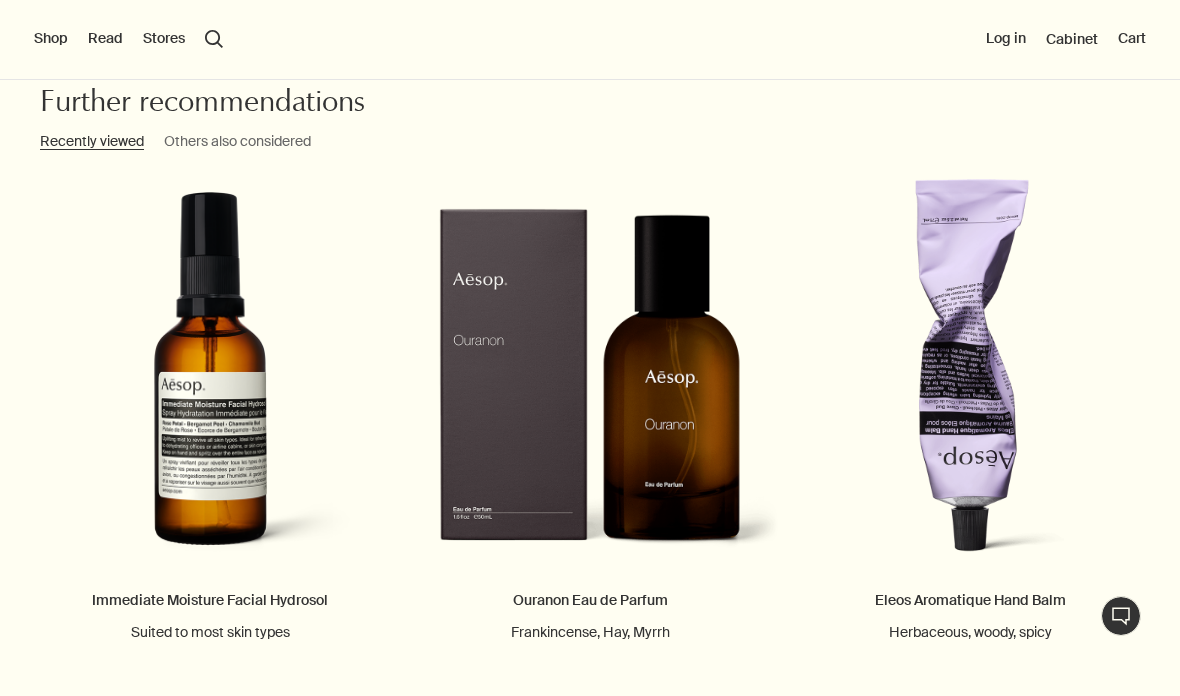 click on "Shop" at bounding box center (51, 39) 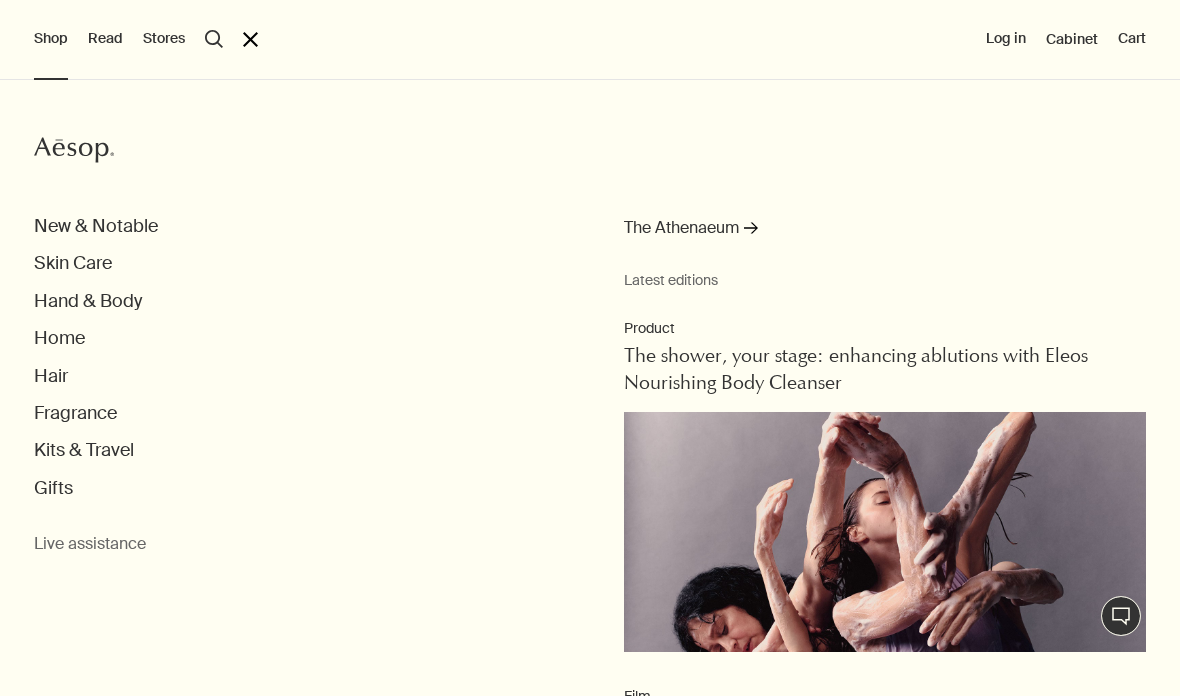click on "Kits & Travel" at bounding box center (84, 450) 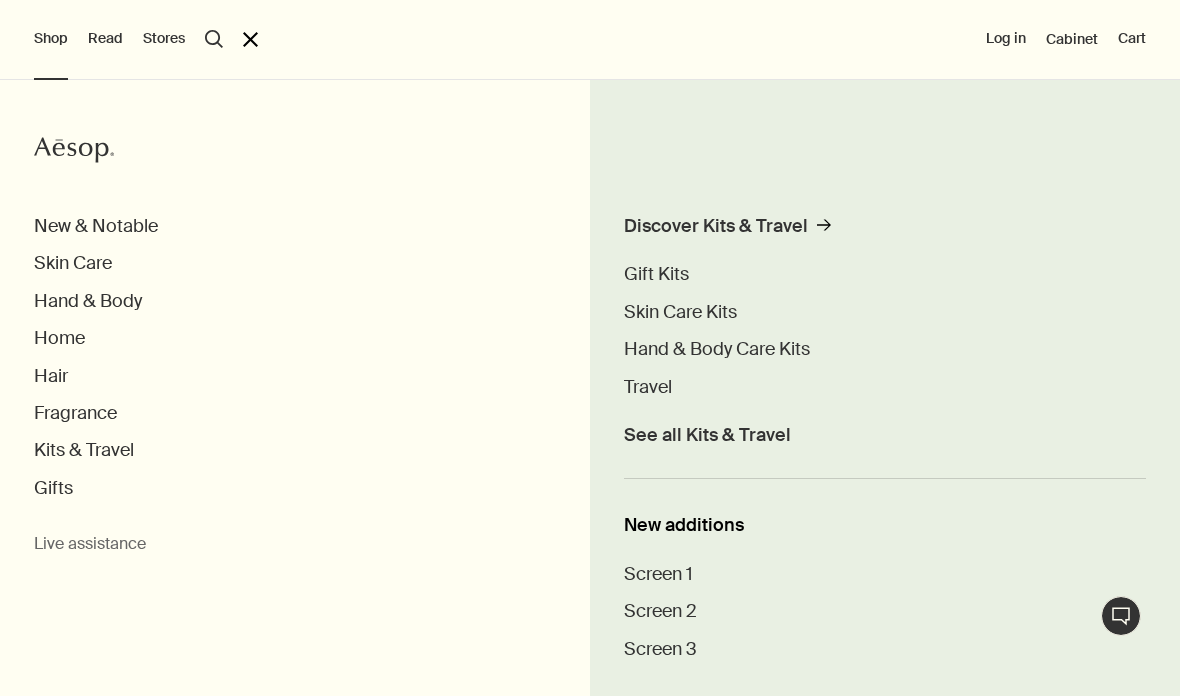 click on "Travel" at bounding box center [648, 387] 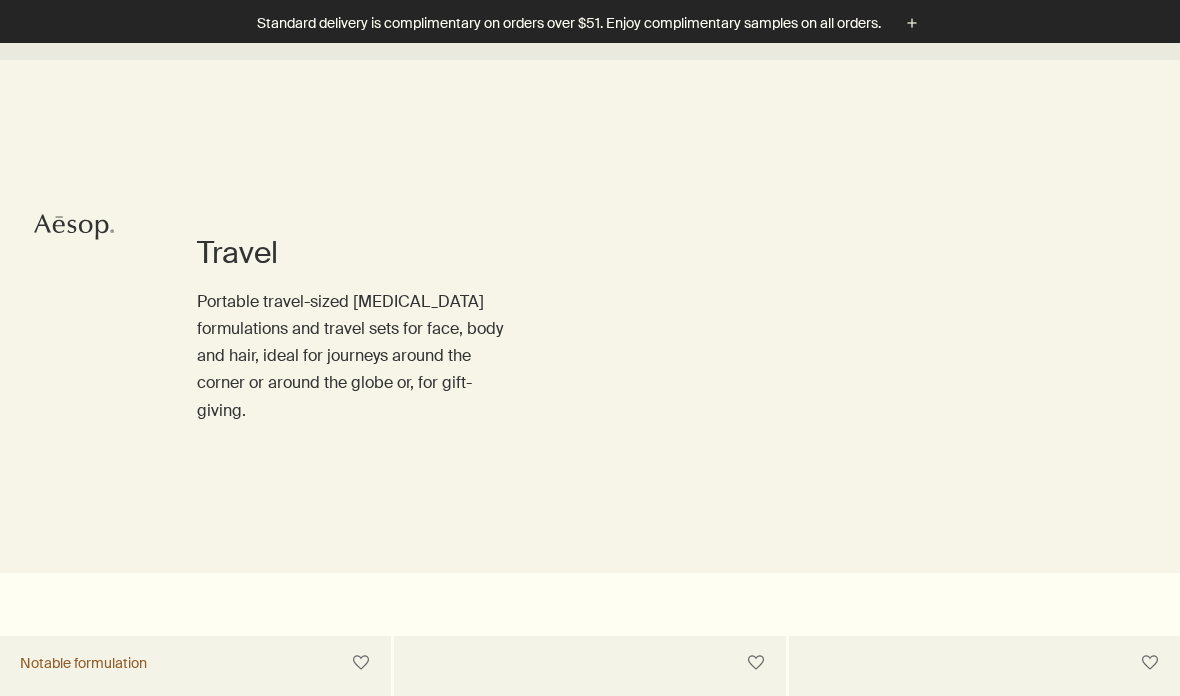 scroll, scrollTop: 631, scrollLeft: 0, axis: vertical 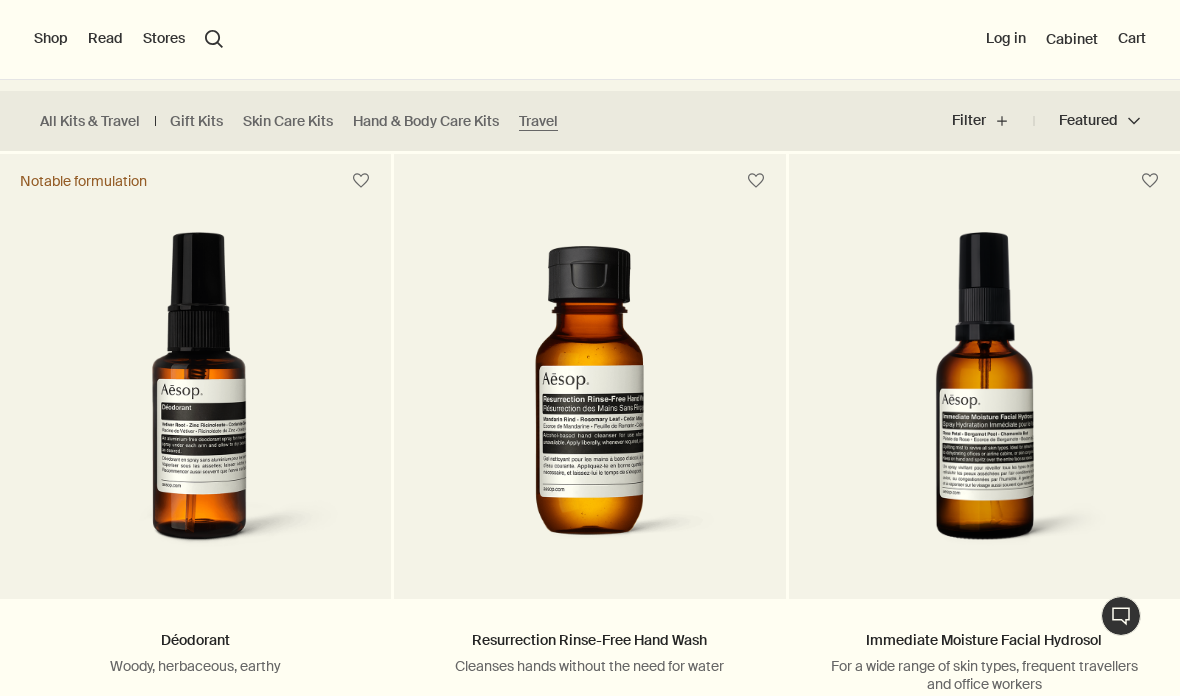 click on "Hand & Body Care Kits" at bounding box center [426, 121] 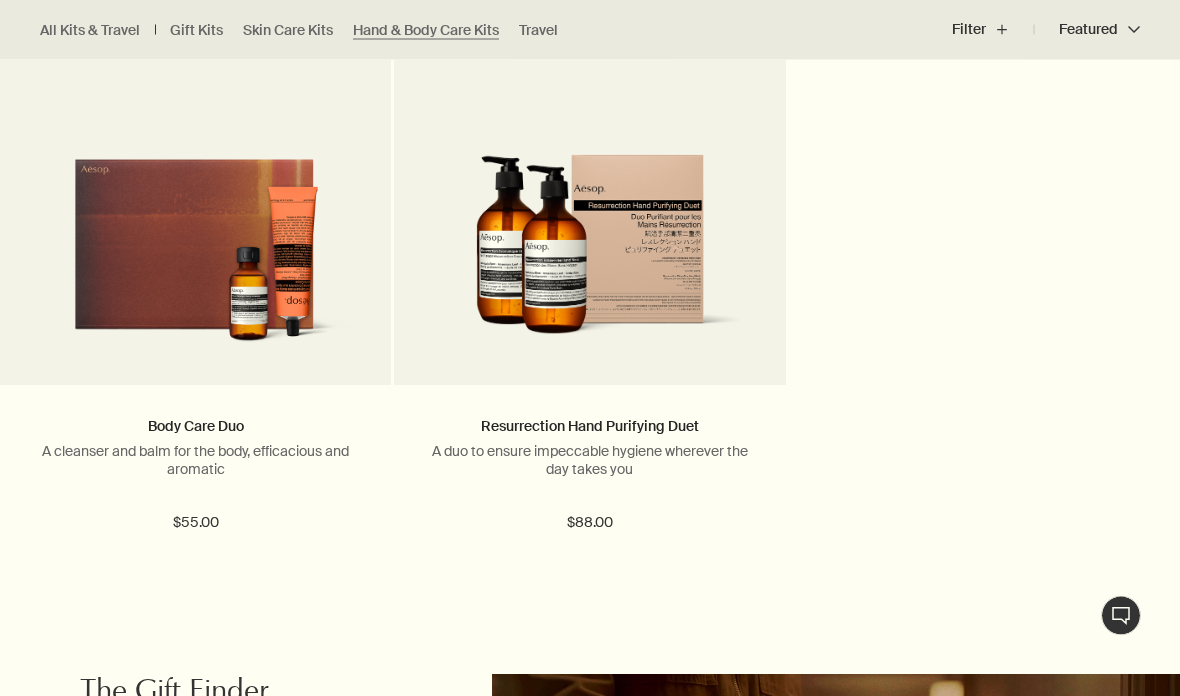 scroll, scrollTop: 1792, scrollLeft: 0, axis: vertical 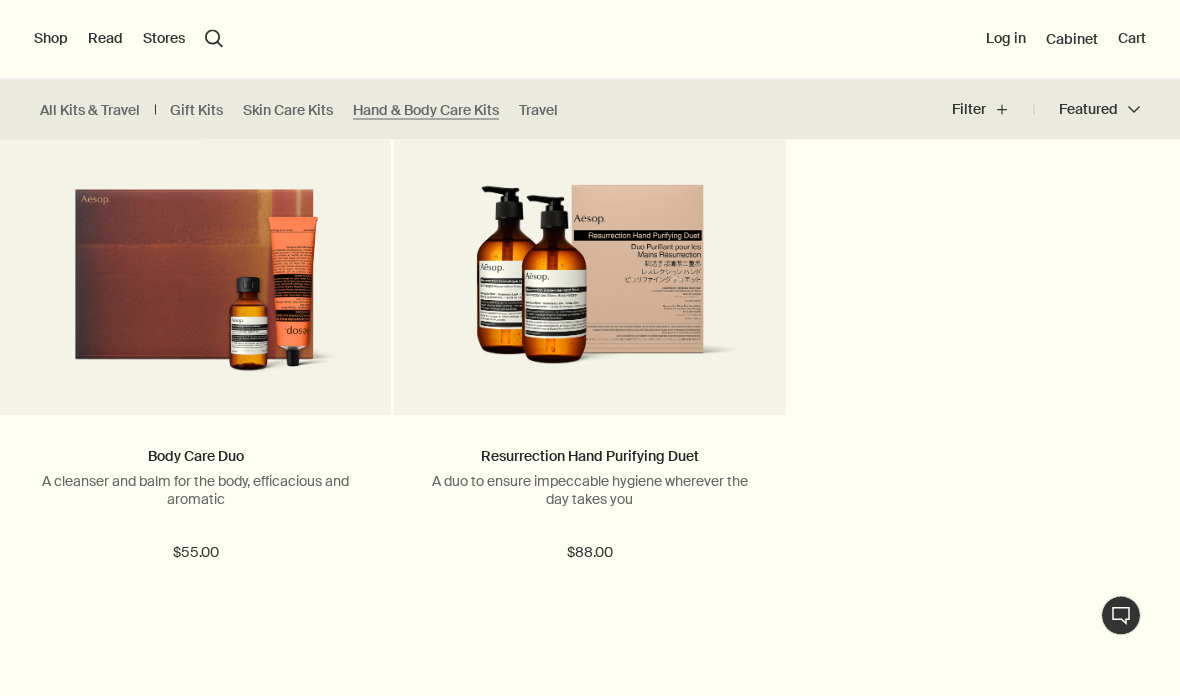 click on "Featured Featured chevron" at bounding box center [1087, 110] 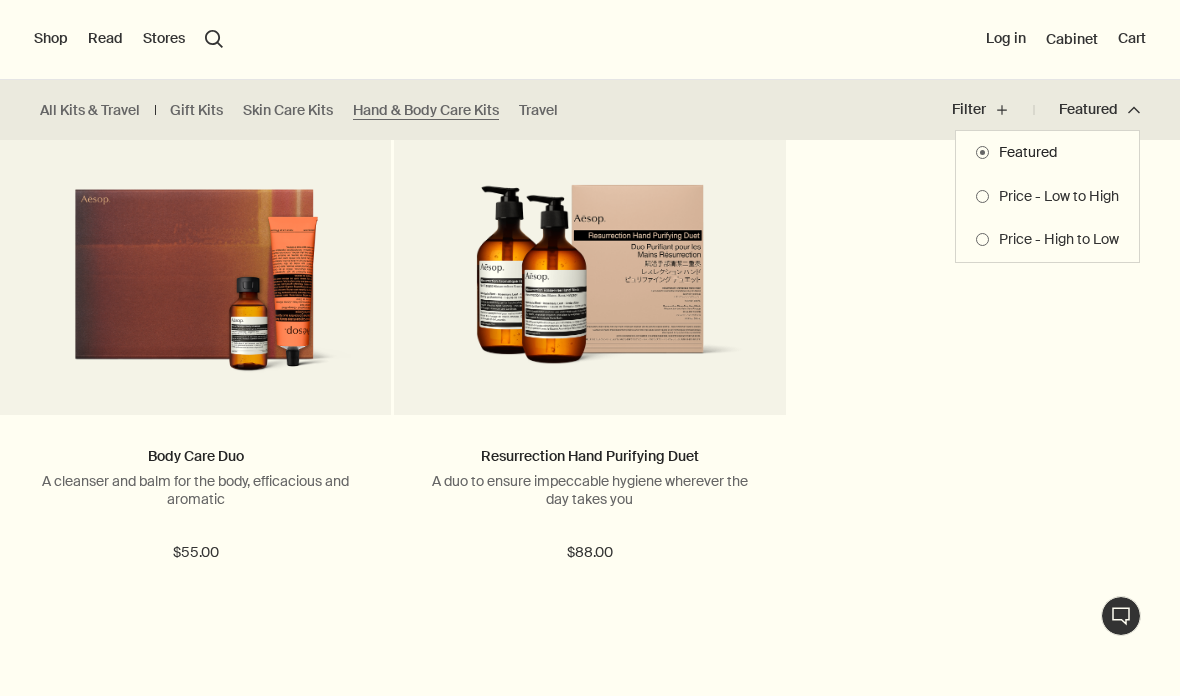 click at bounding box center [590, 348] 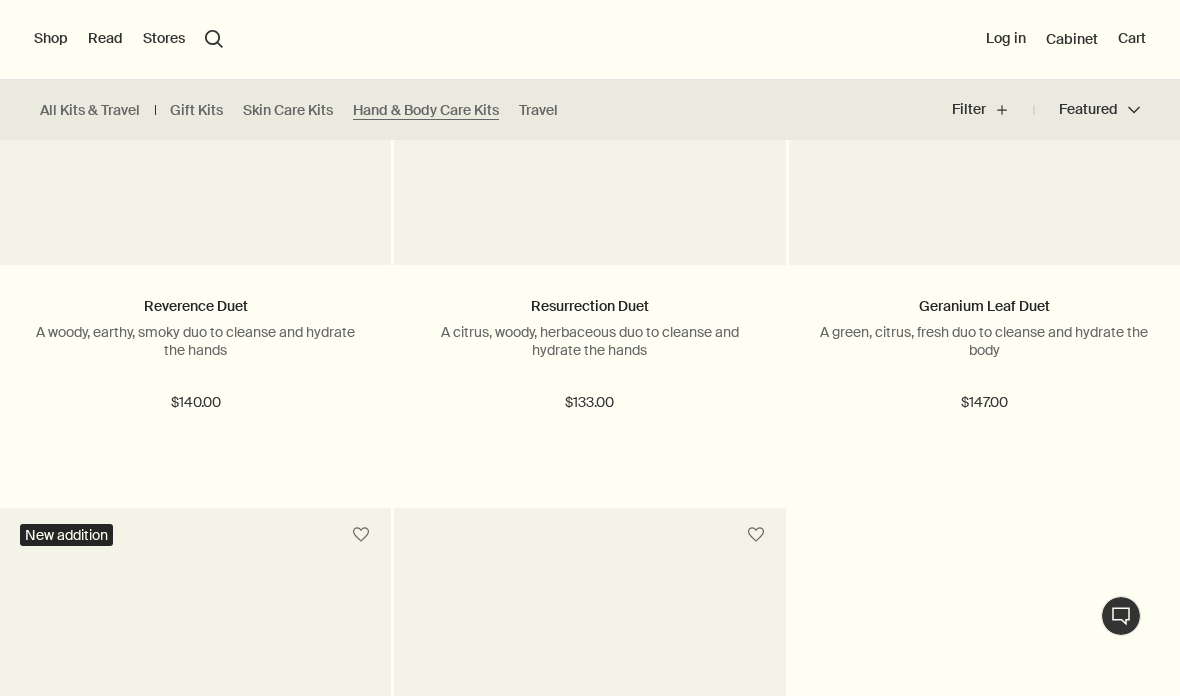 scroll, scrollTop: 790, scrollLeft: 0, axis: vertical 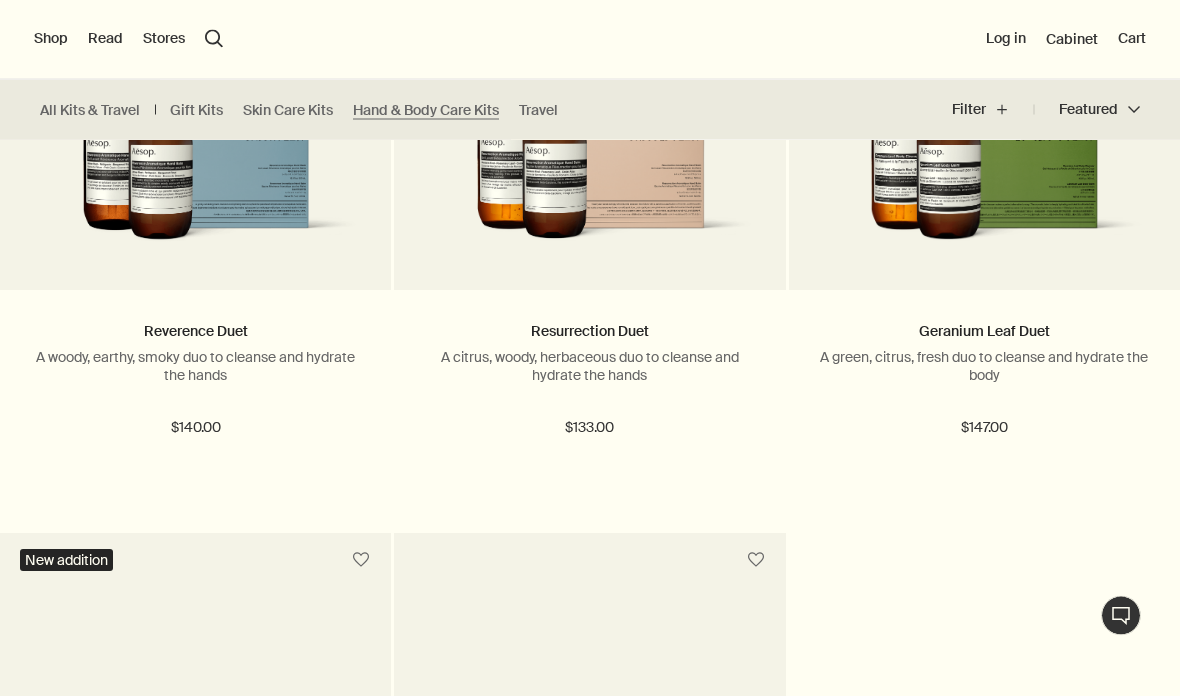 click on "Shop New & Notable Skin Care Hand & Body Home Hair Fragrance Kits & Travel Gifts Live assistance Read About Our story Careers Foundation Contact us   rightUpArrow Philosophy Design Products Stores search Search Log in Cabinet Cart" at bounding box center (590, 40) 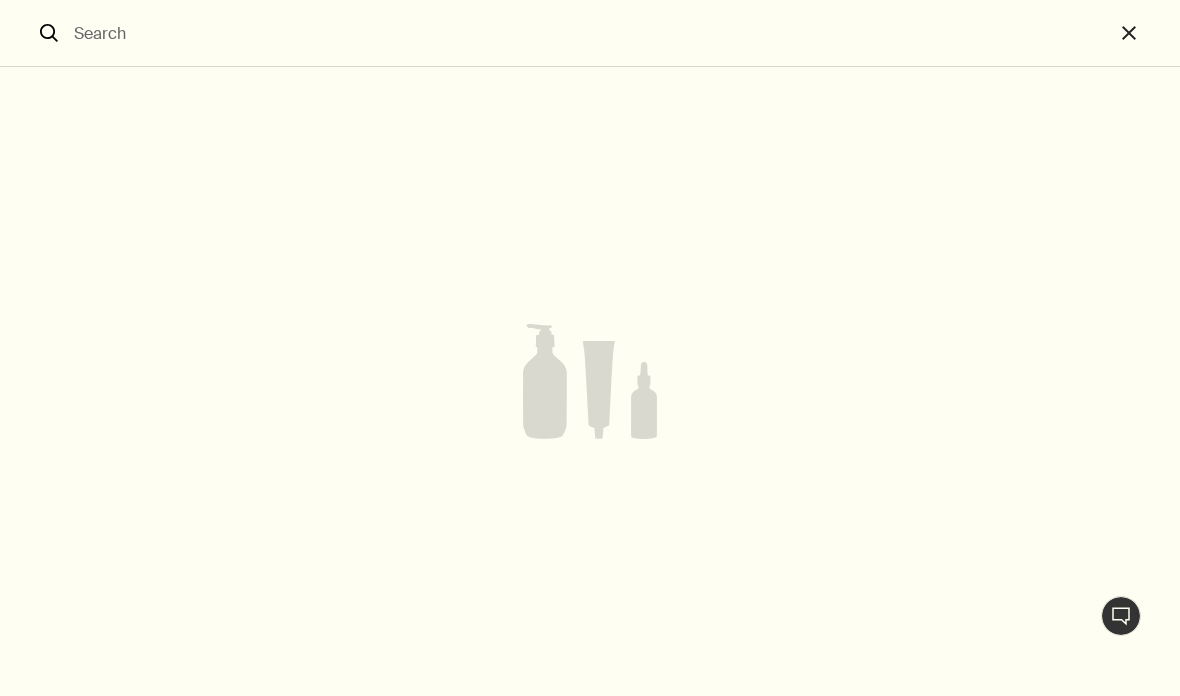 scroll, scrollTop: 790, scrollLeft: 0, axis: vertical 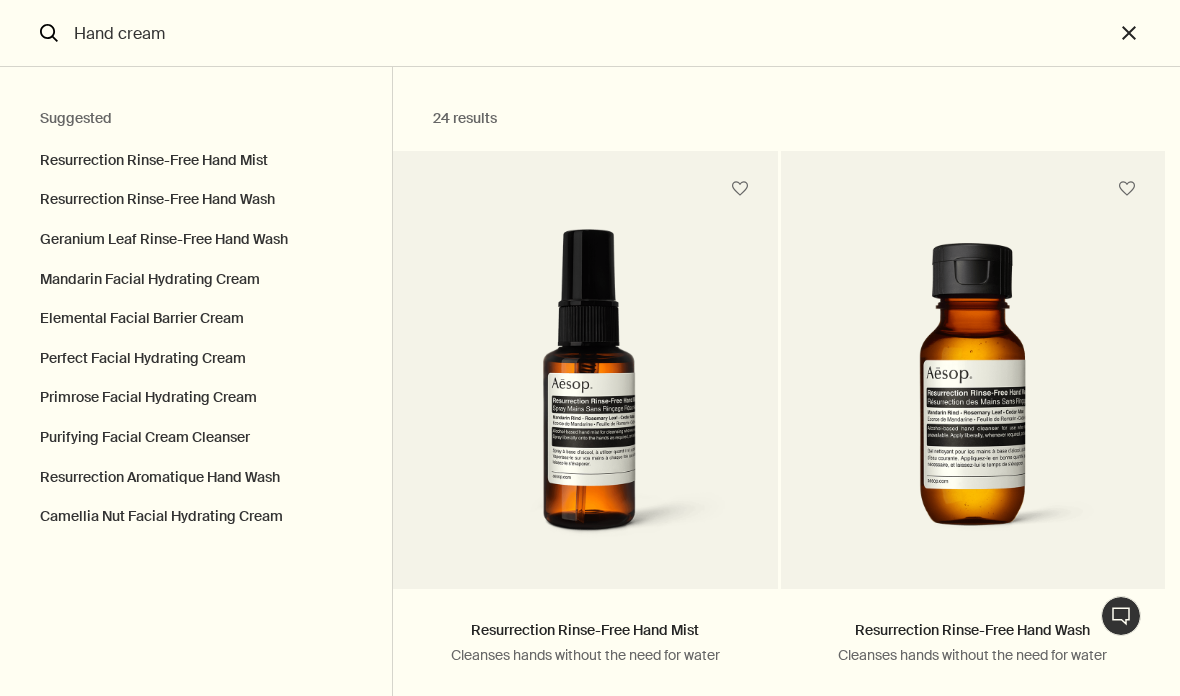 type on "Hand cream" 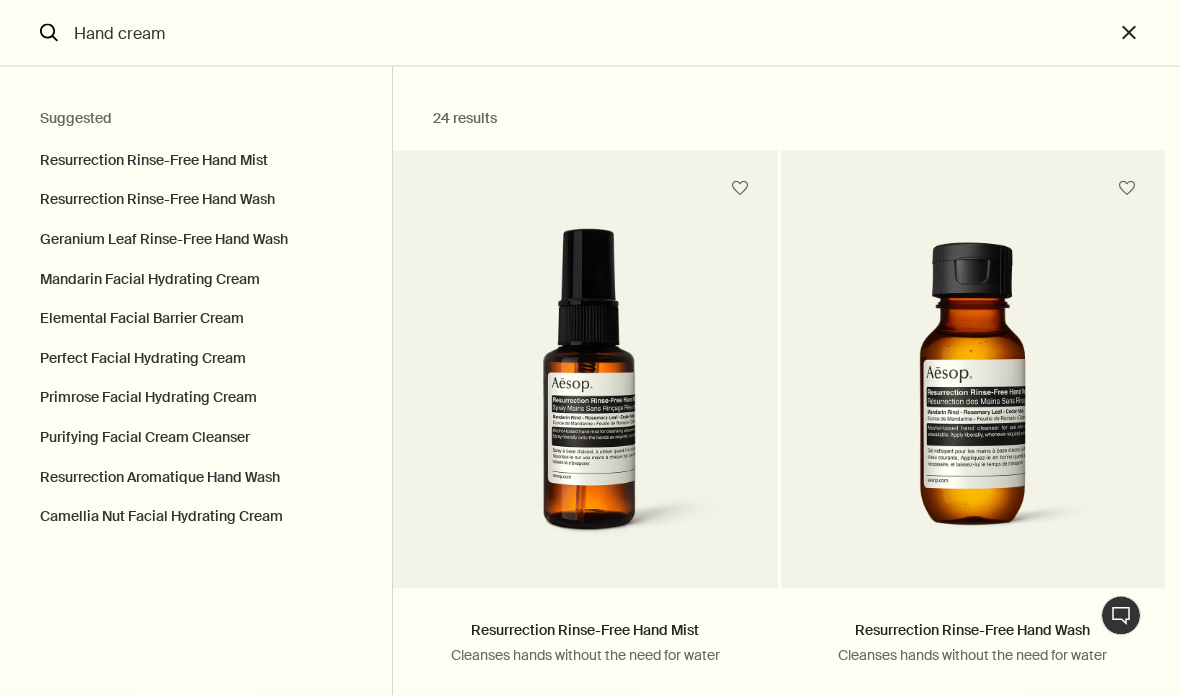 click on "Hand cream" at bounding box center (590, 33) 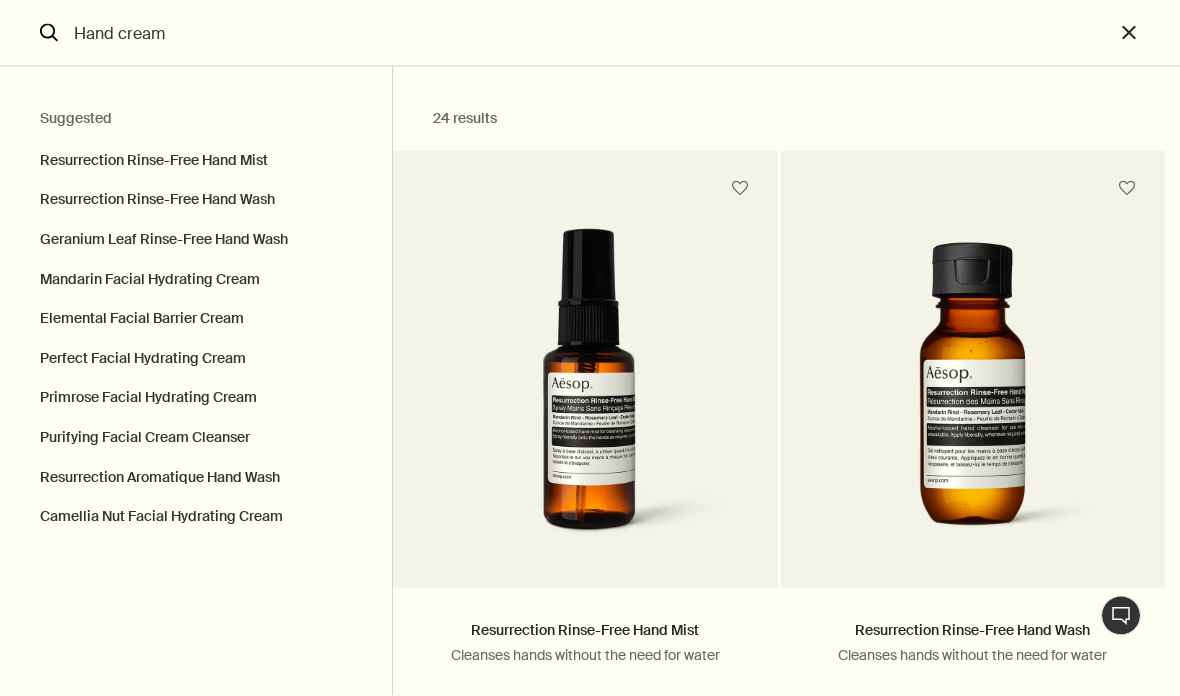scroll, scrollTop: 791, scrollLeft: 0, axis: vertical 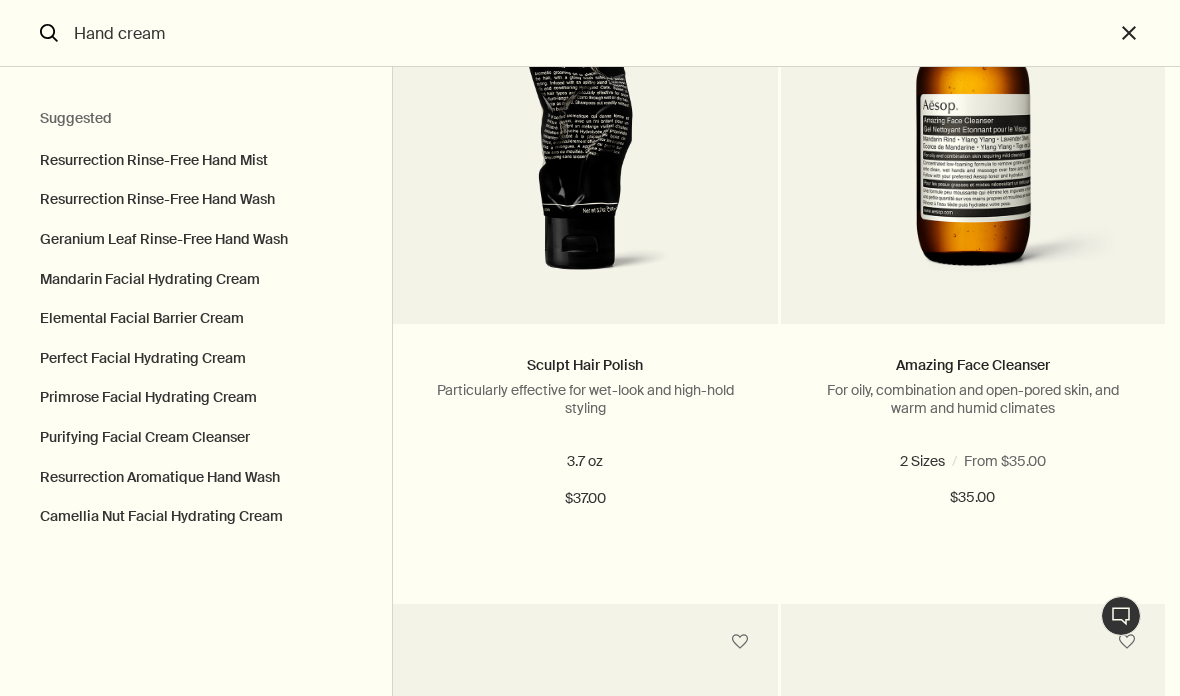 click at bounding box center [585, 117] 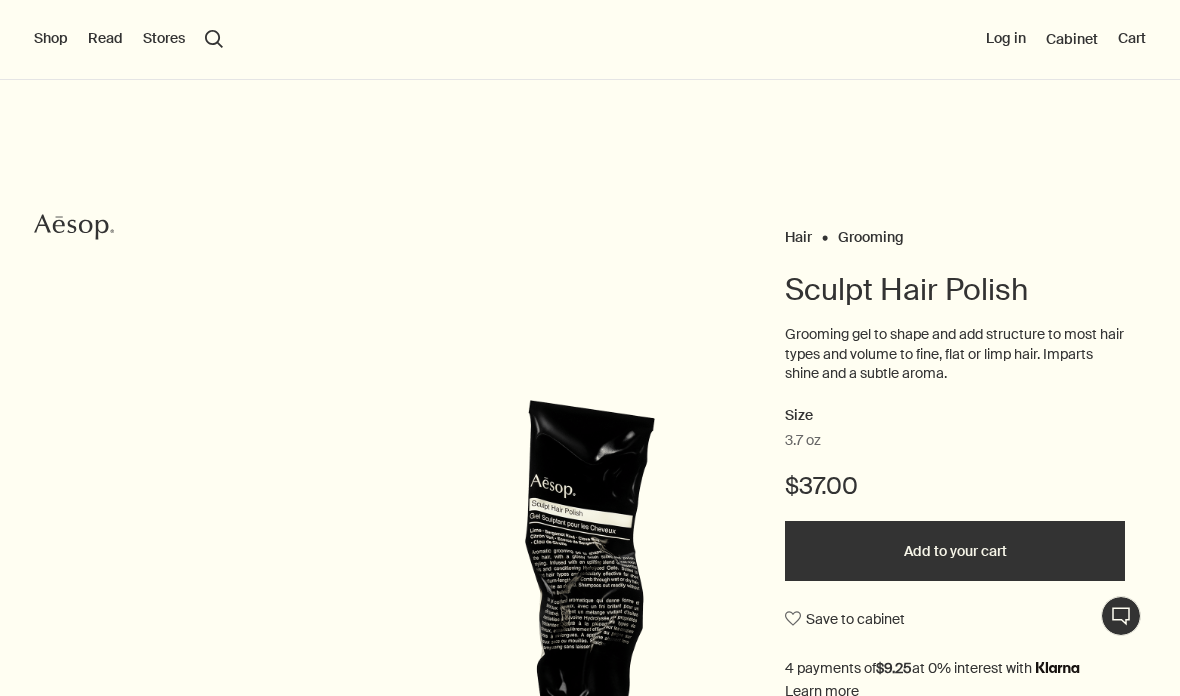 scroll, scrollTop: 0, scrollLeft: 0, axis: both 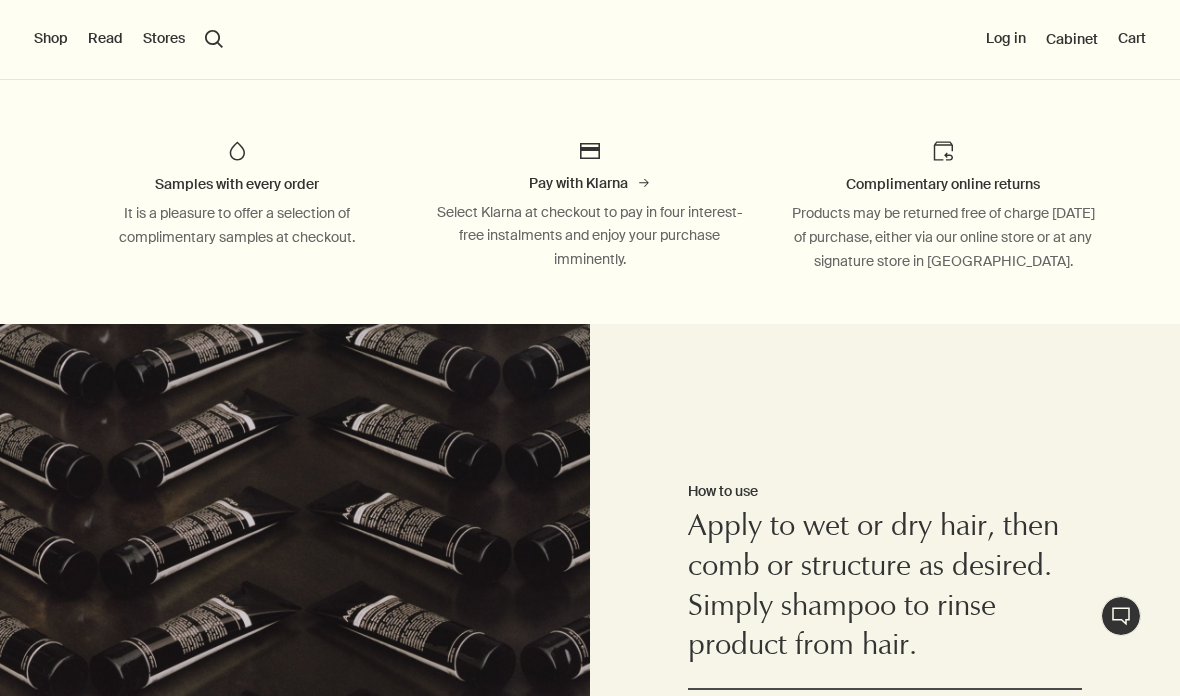 click on "Stores" at bounding box center (164, 39) 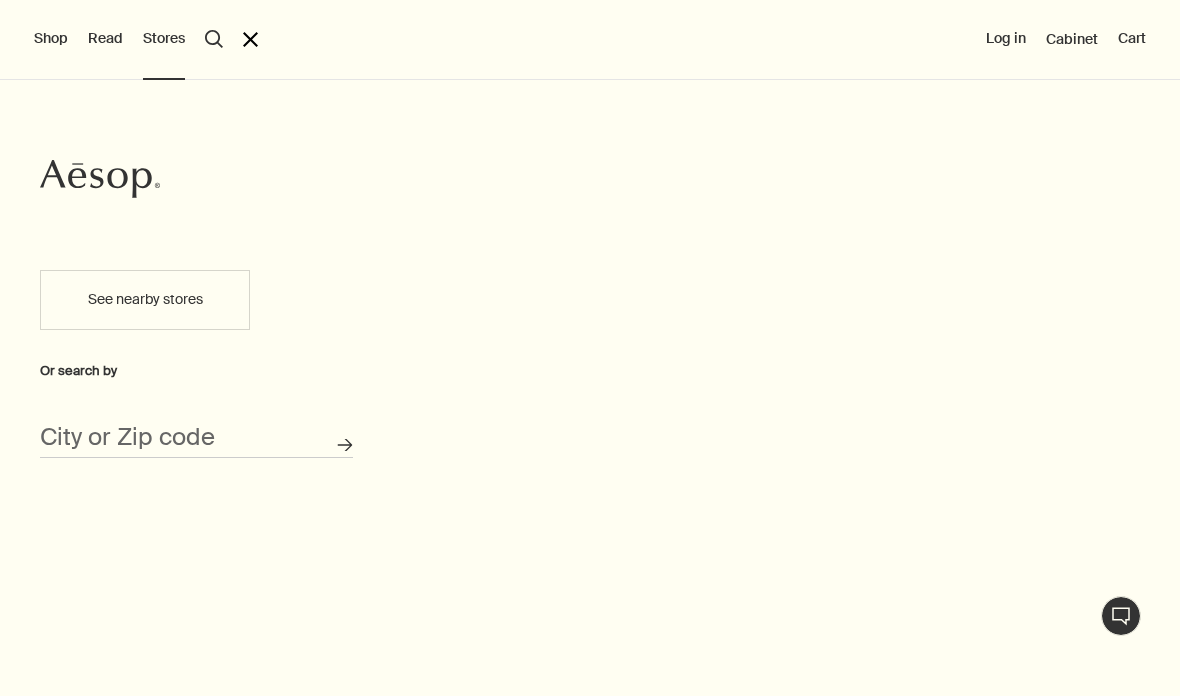 click on "See nearby stores" at bounding box center (145, 300) 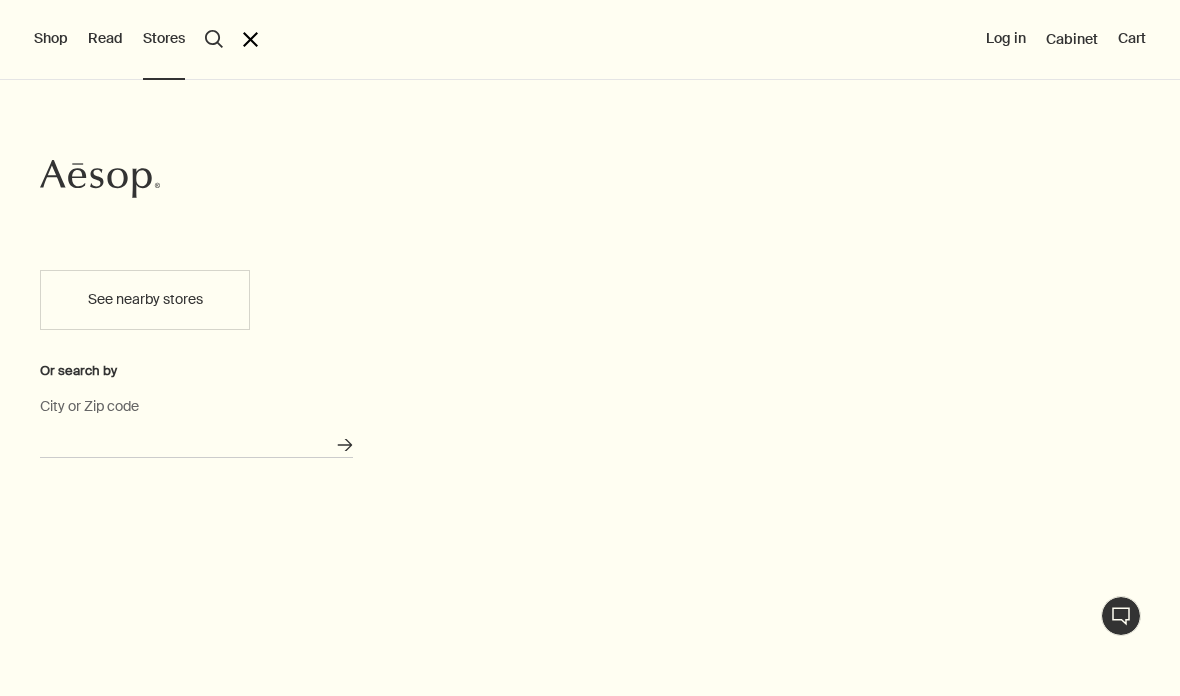 click on "City or Zip code" at bounding box center (196, 442) 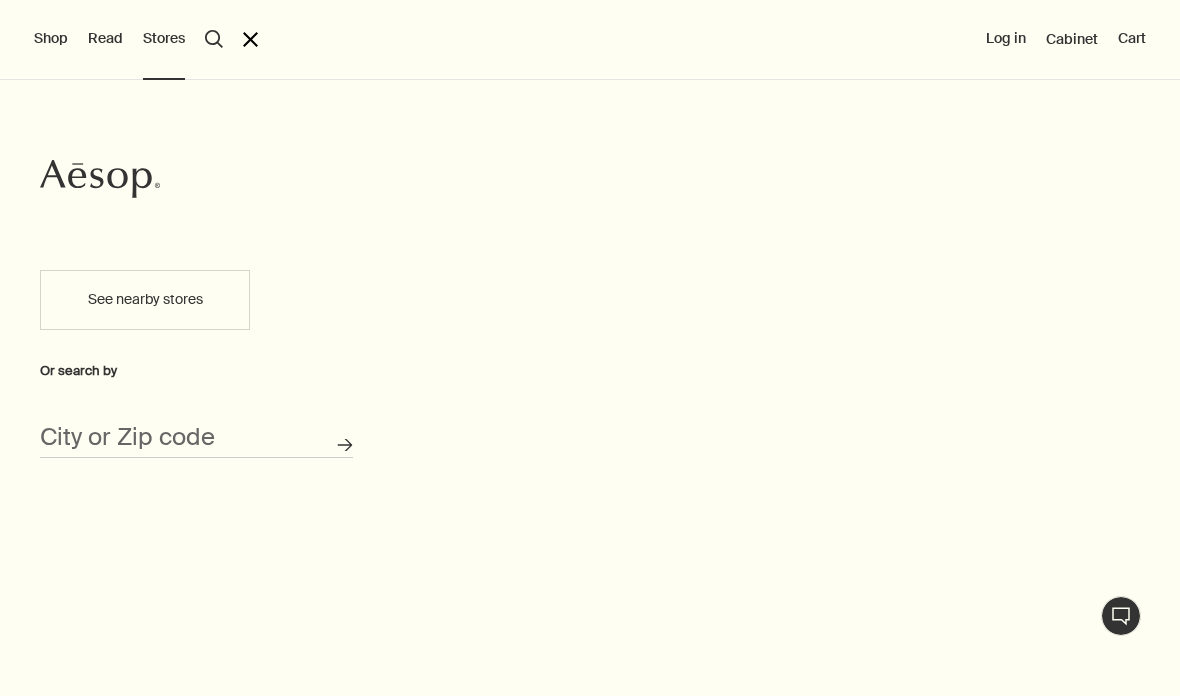 click on "See nearby stores" at bounding box center (145, 300) 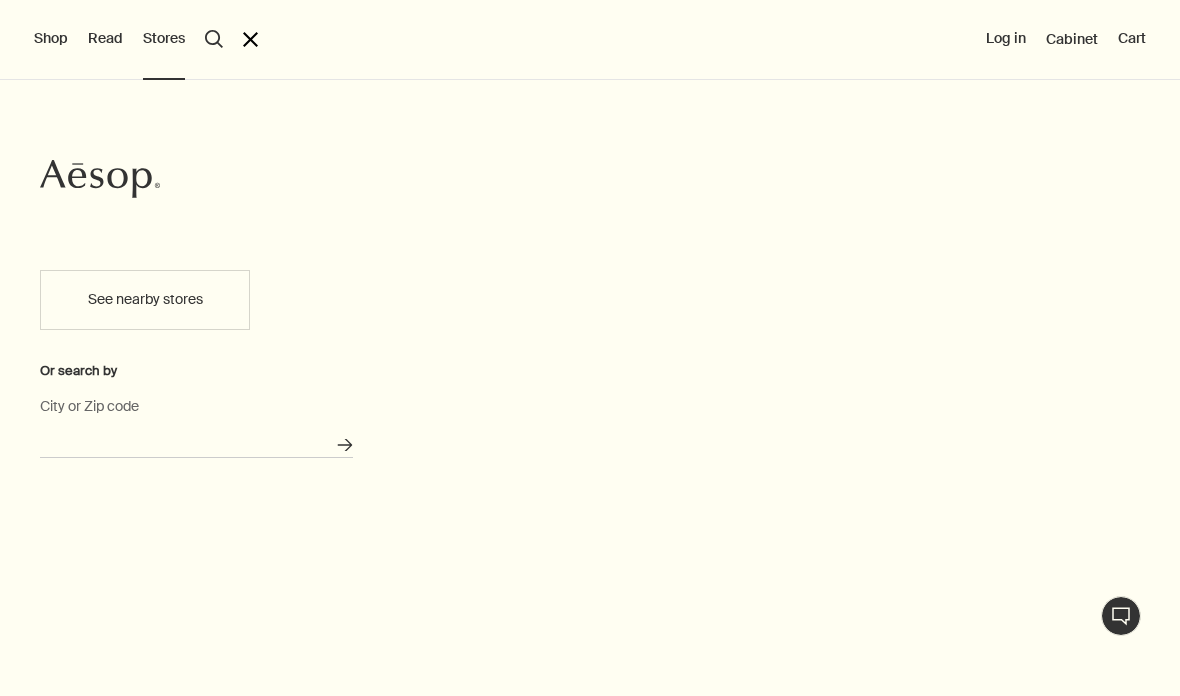click on "City or Zip code" at bounding box center [196, 442] 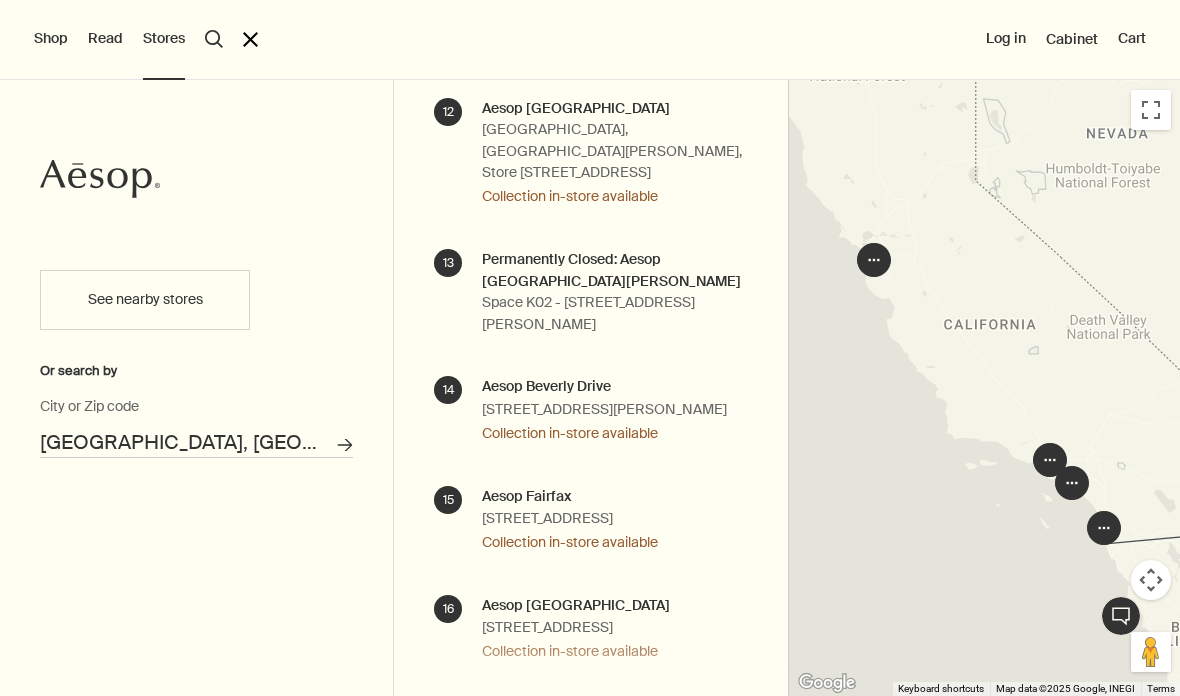 scroll, scrollTop: 1473, scrollLeft: 0, axis: vertical 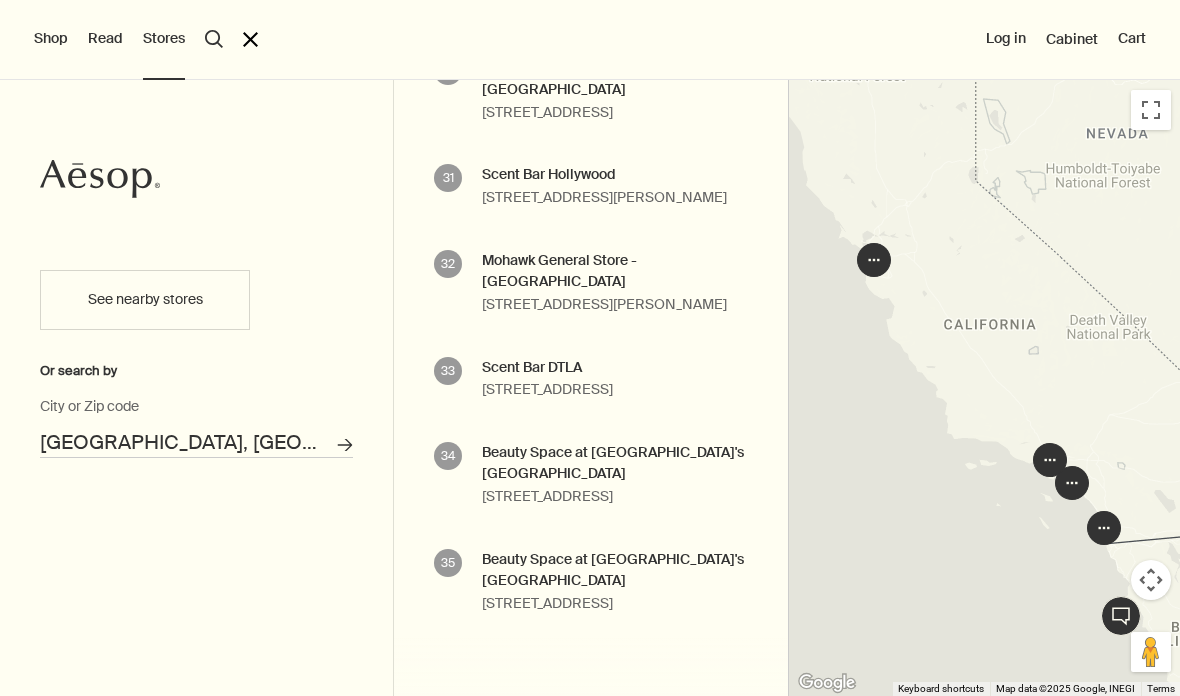 click on "[GEOGRAPHIC_DATA], [GEOGRAPHIC_DATA]" at bounding box center (196, 442) 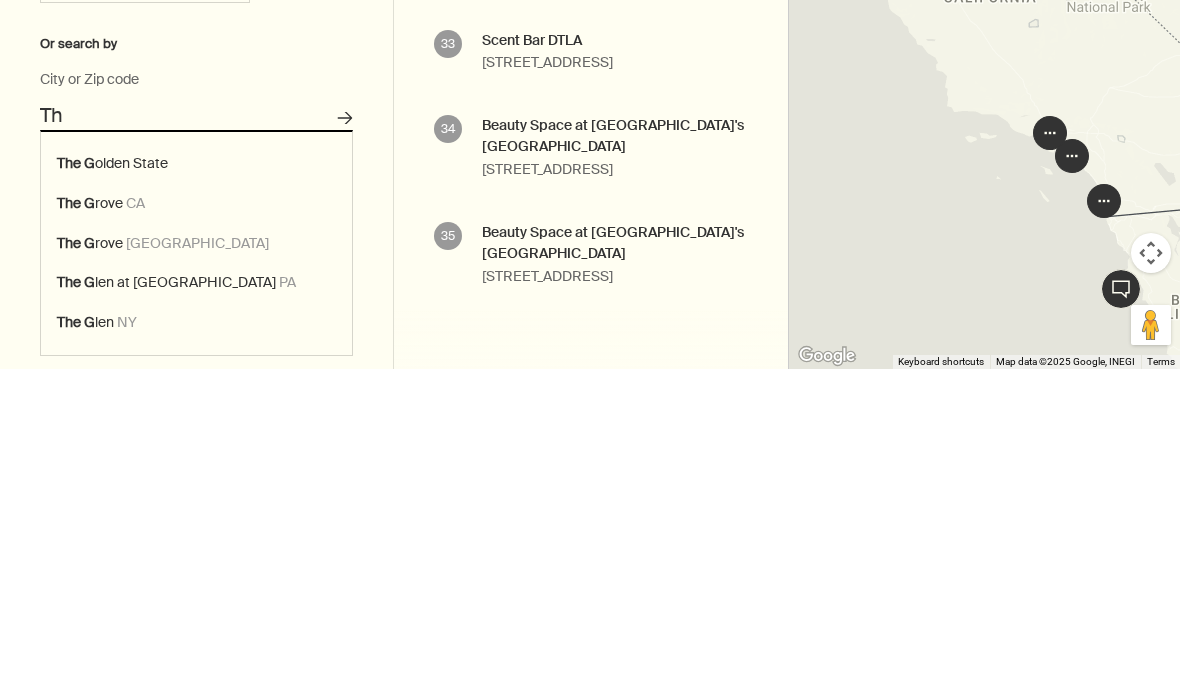 type on "T" 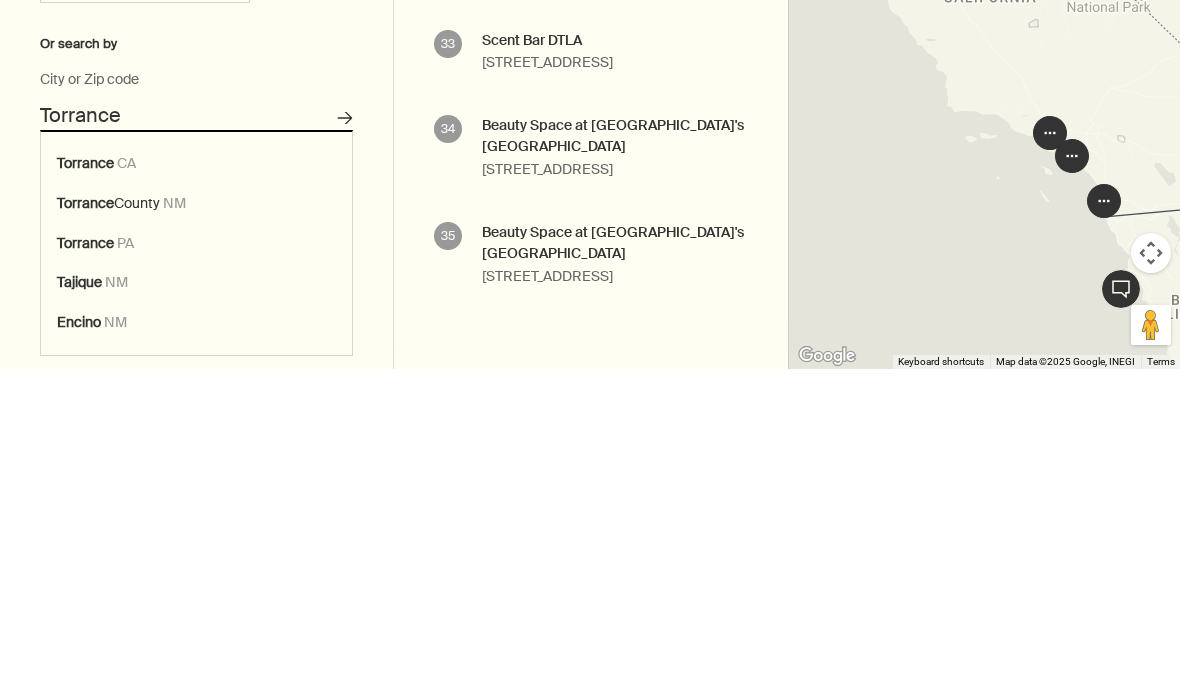 type on "[GEOGRAPHIC_DATA], [GEOGRAPHIC_DATA]" 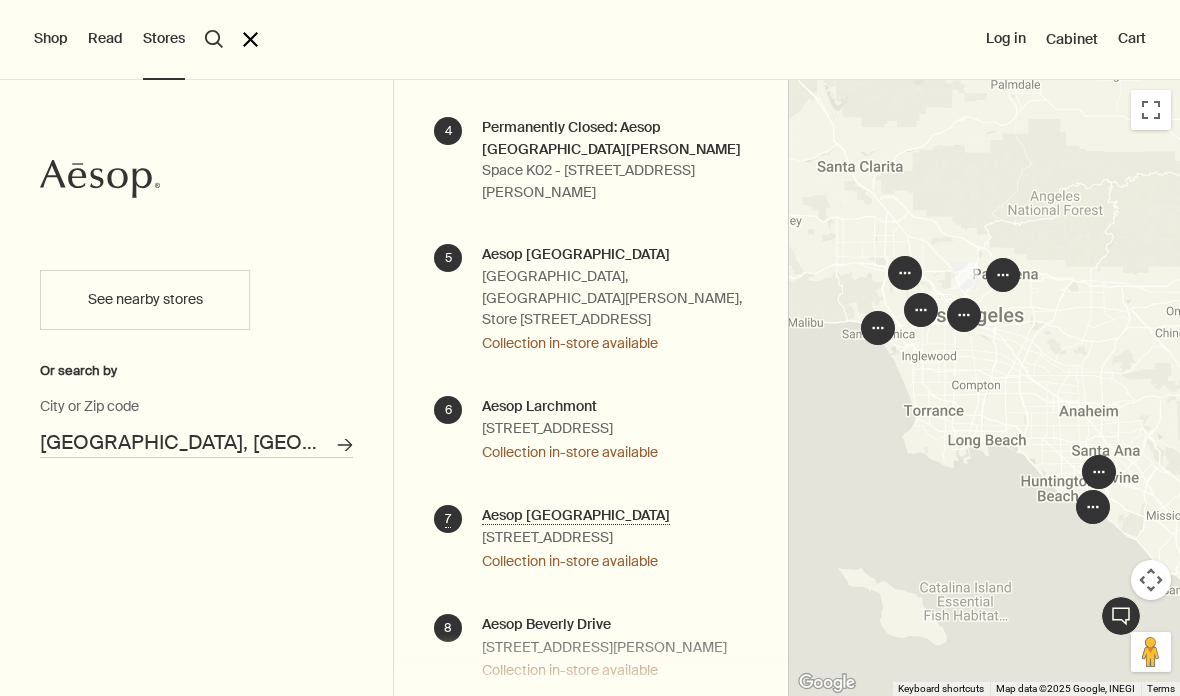 scroll, scrollTop: 540, scrollLeft: 0, axis: vertical 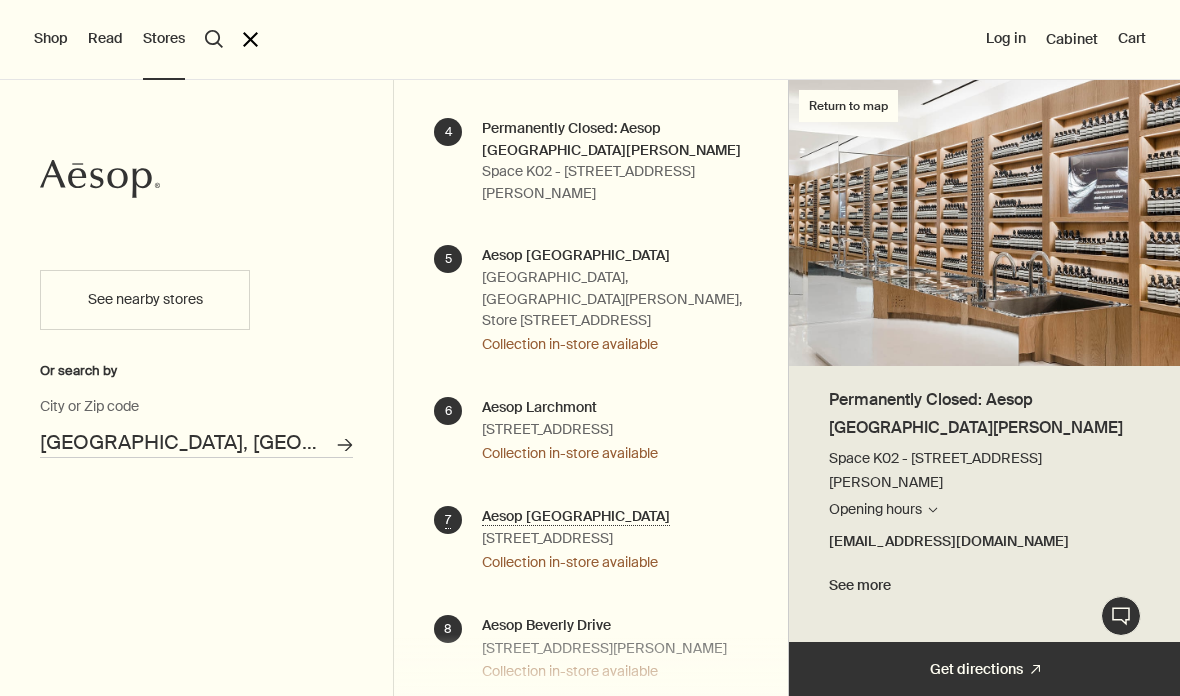 click on "Permanently Closed: Aesop [GEOGRAPHIC_DATA][PERSON_NAME]" at bounding box center (614, 139) 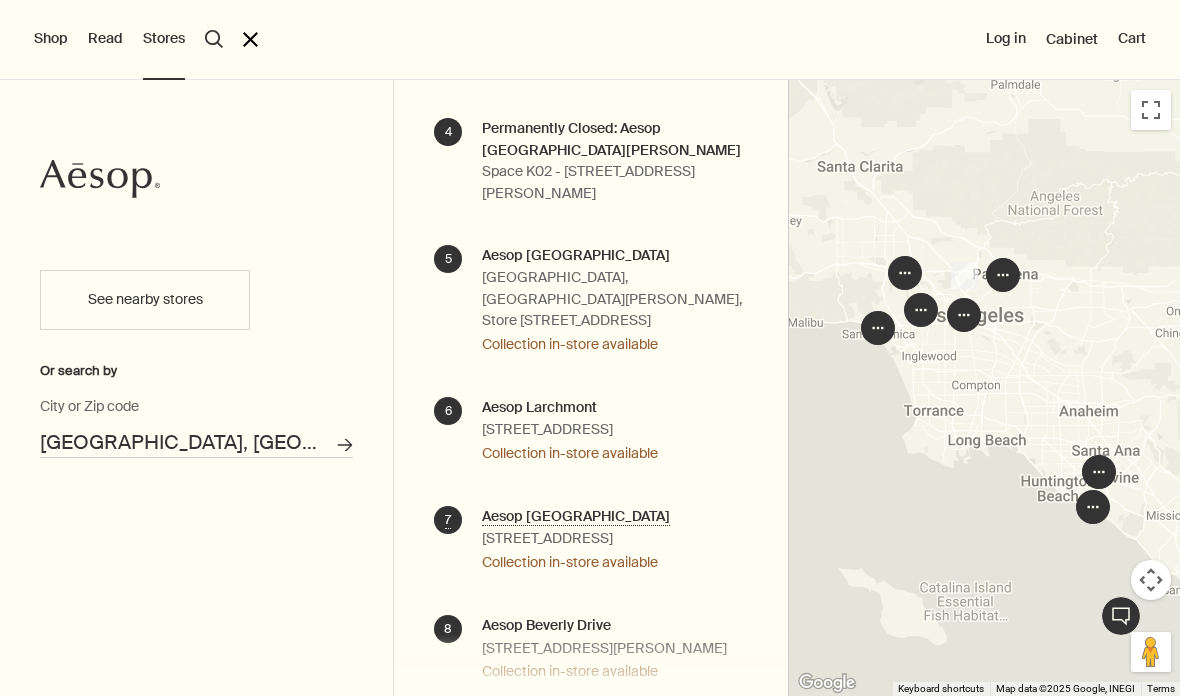 click on "Permanently Closed: Aesop [GEOGRAPHIC_DATA][PERSON_NAME] K02 - [STREET_ADDRESS][PERSON_NAME] Opening hours Search for stores [DATE] 11:00am - 7:00pm [DATE] 11:00am - 7:00pm [DATE] 11:00am - 7:00pm [DATE] 11:00am - 7:00pm [DATE] 11:00am - 7:00pm [DATE] 11:00am - 7:00pm [DATE] 11:00am - 7:00pm [EMAIL_ADDRESS][DOMAIN_NAME] See more" at bounding box center (614, 161) 